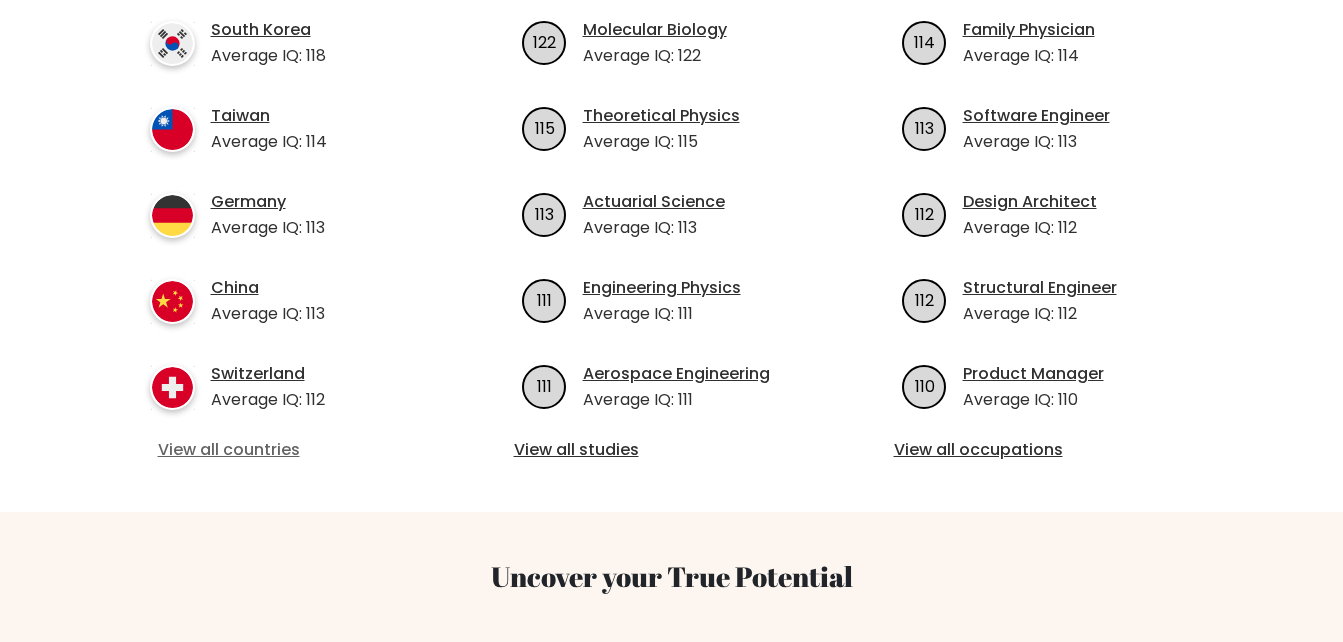 scroll, scrollTop: 791, scrollLeft: 0, axis: vertical 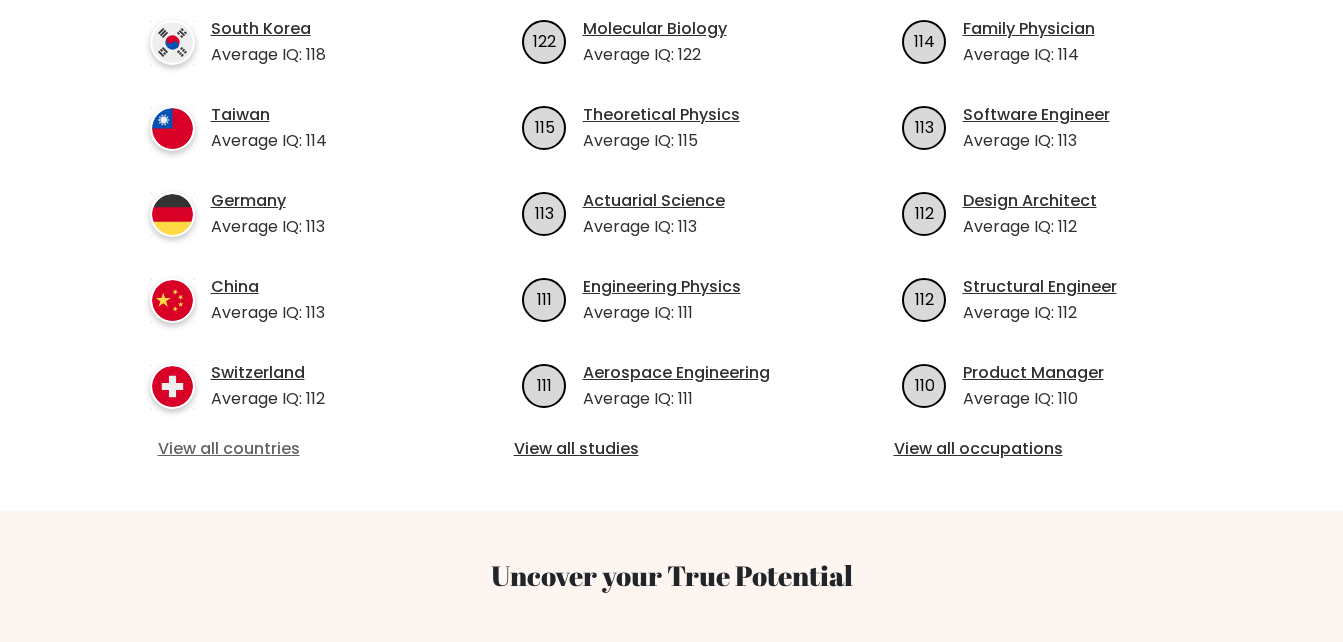 click on "View all countries" at bounding box center (292, 449) 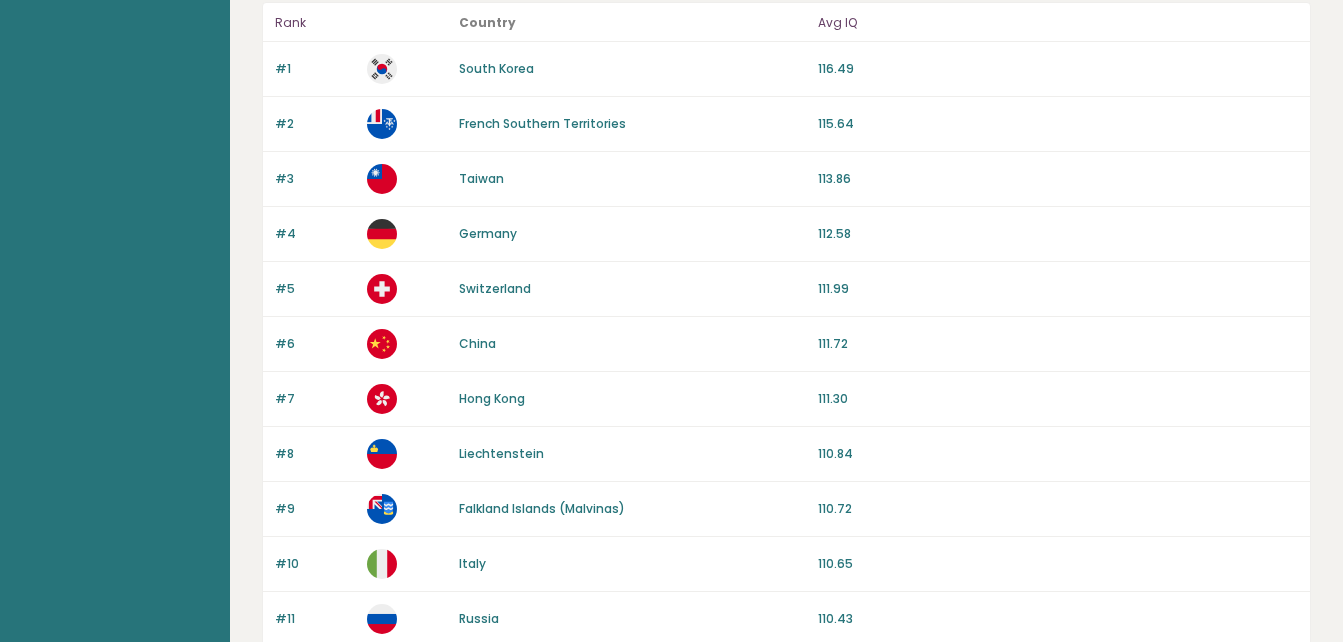 scroll, scrollTop: 0, scrollLeft: 0, axis: both 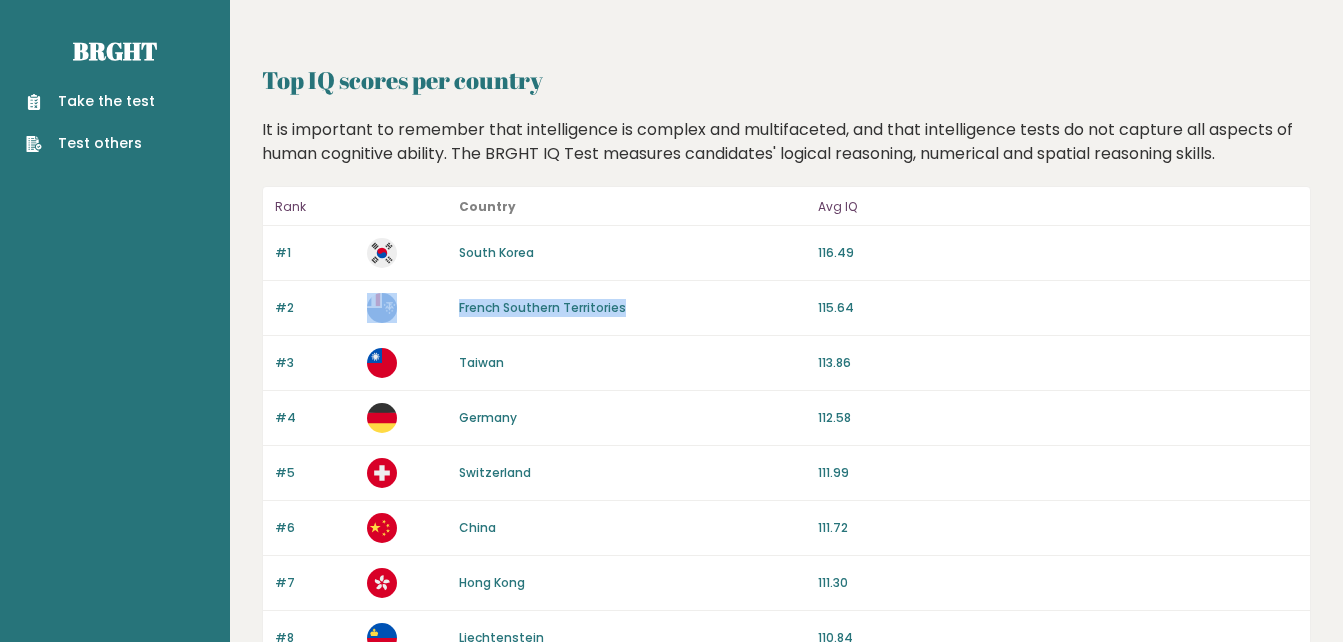 drag, startPoint x: 431, startPoint y: 307, endPoint x: 794, endPoint y: 335, distance: 364.07828 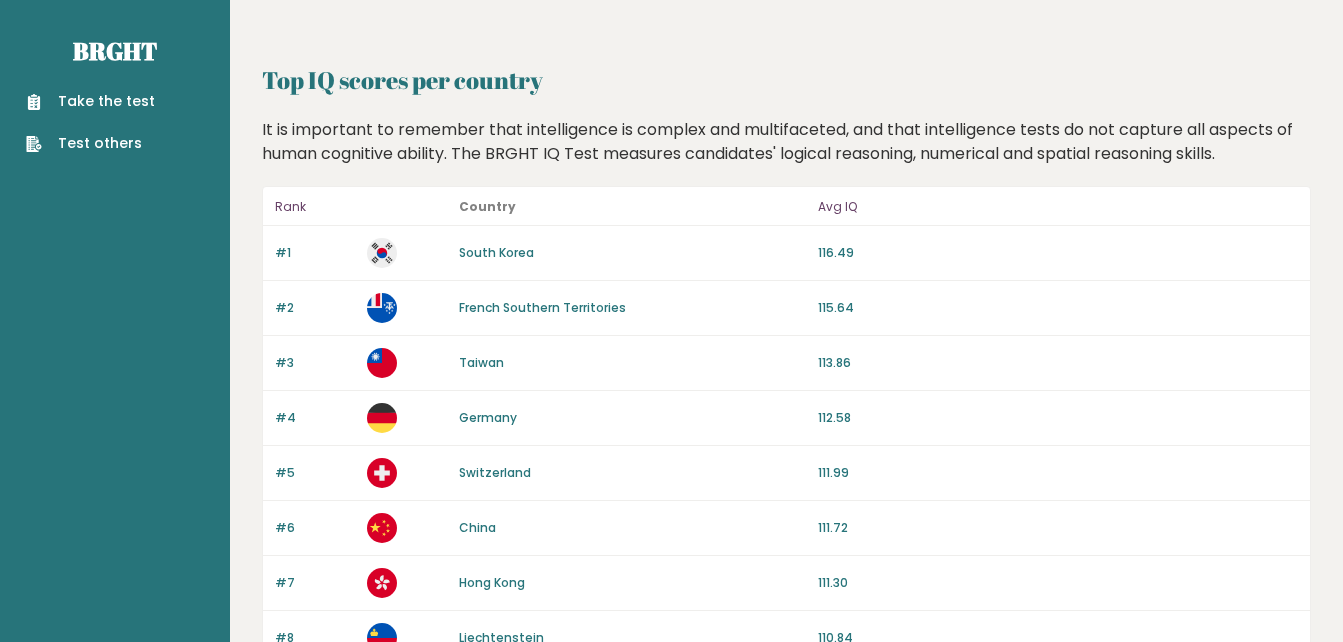 click on "#4
Germany
112.58" at bounding box center [786, 418] 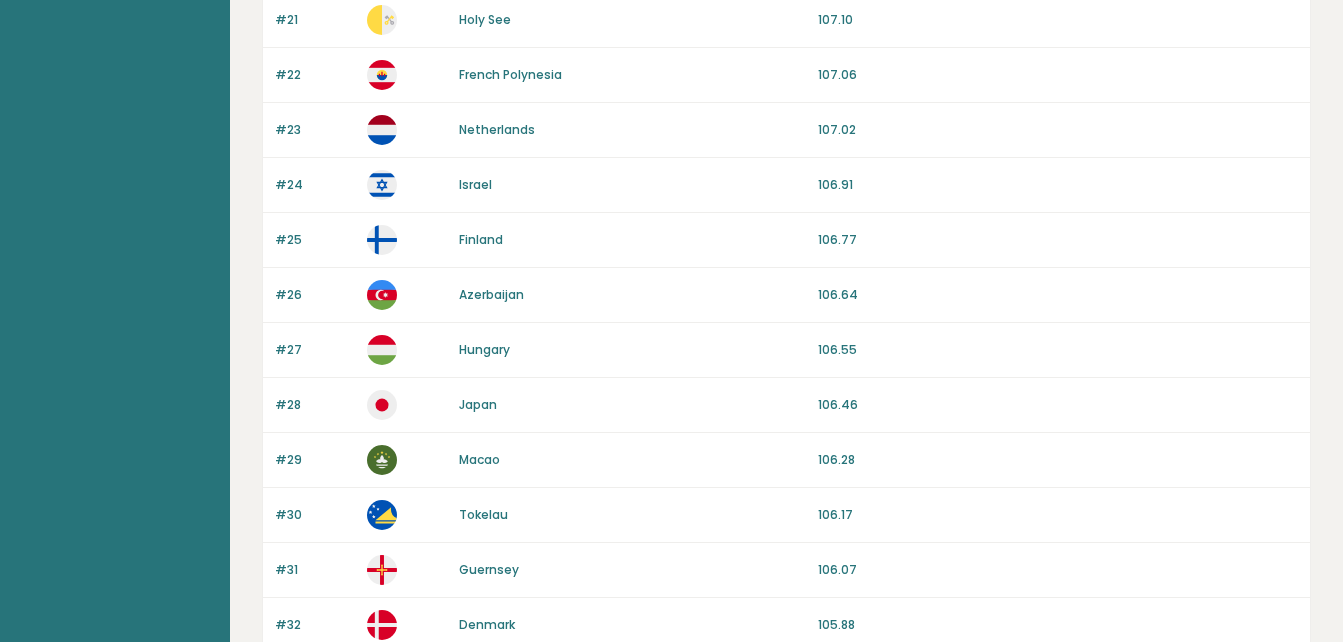 scroll, scrollTop: 1500, scrollLeft: 0, axis: vertical 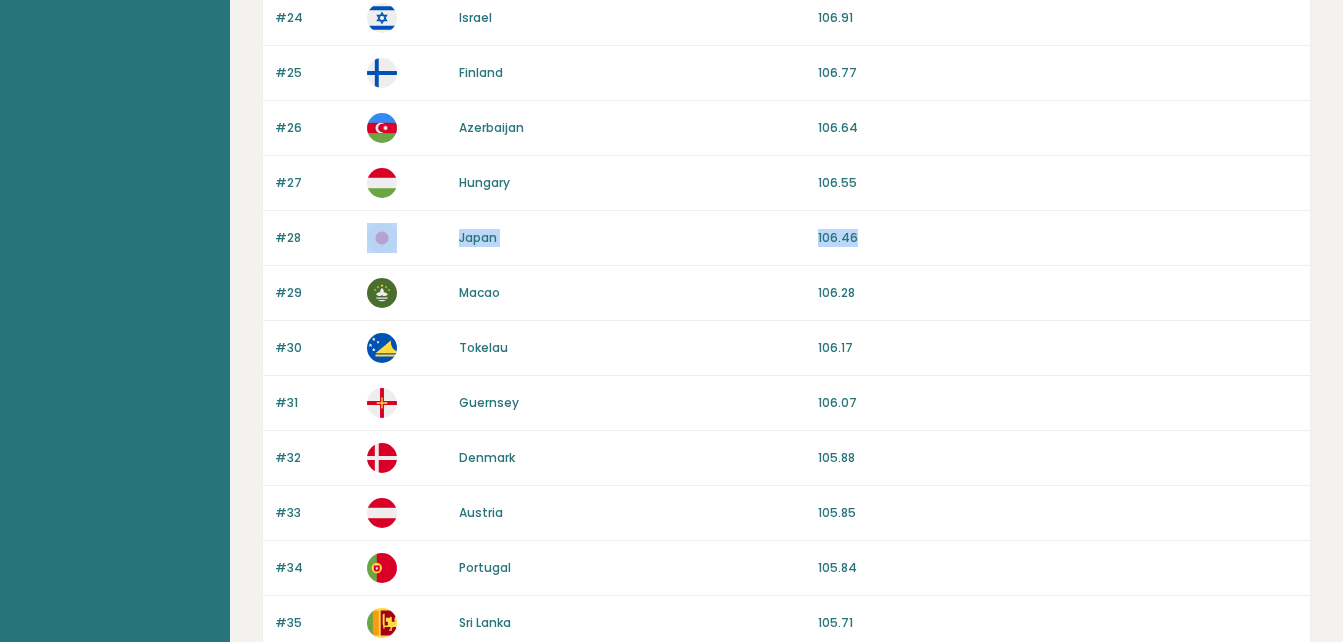 drag, startPoint x: 436, startPoint y: 244, endPoint x: 956, endPoint y: 240, distance: 520.0154 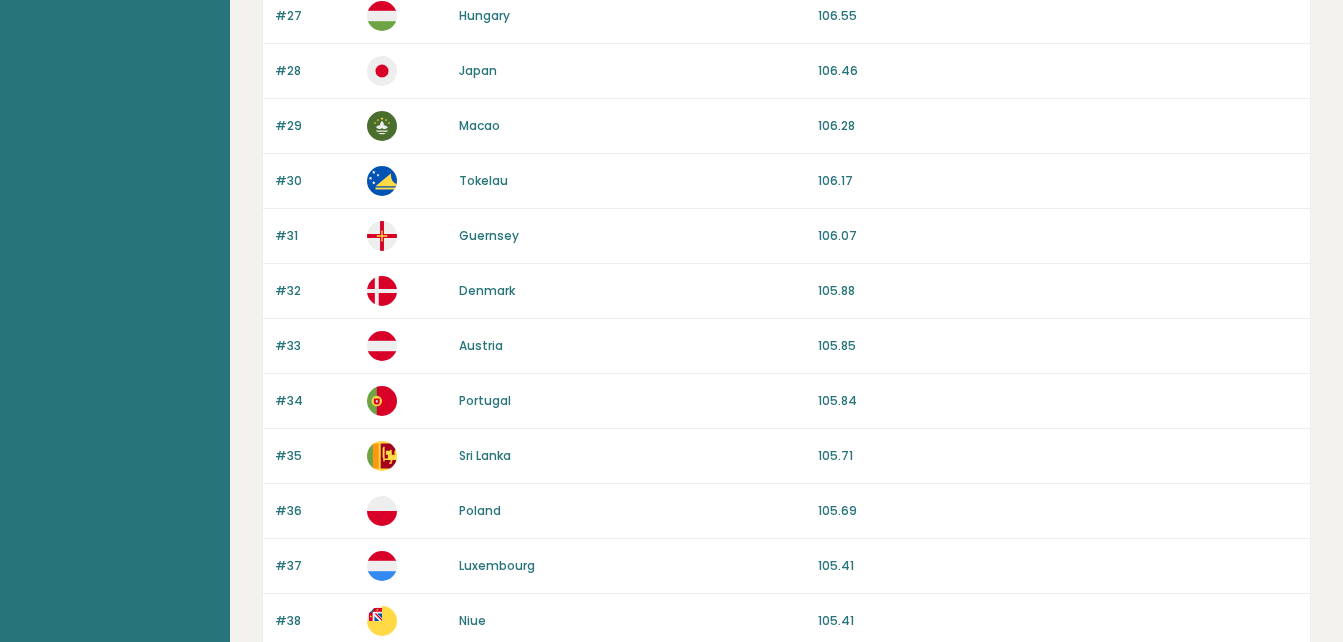 scroll, scrollTop: 1955, scrollLeft: 0, axis: vertical 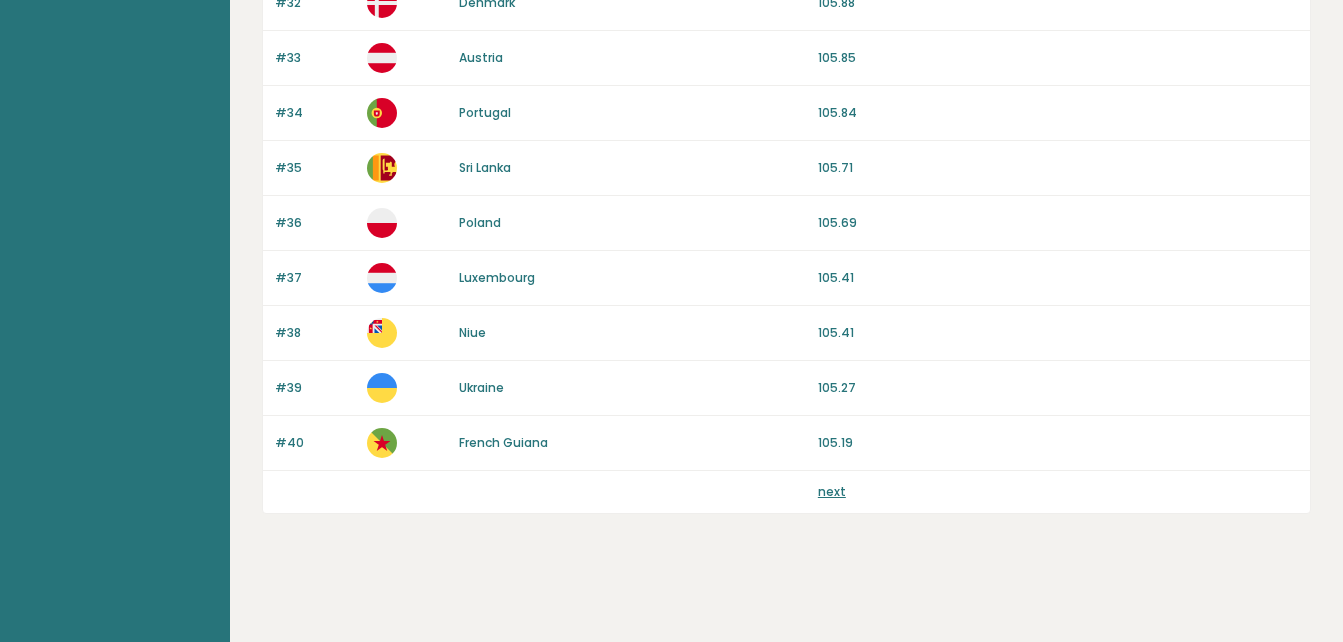 click on "next" at bounding box center [832, 491] 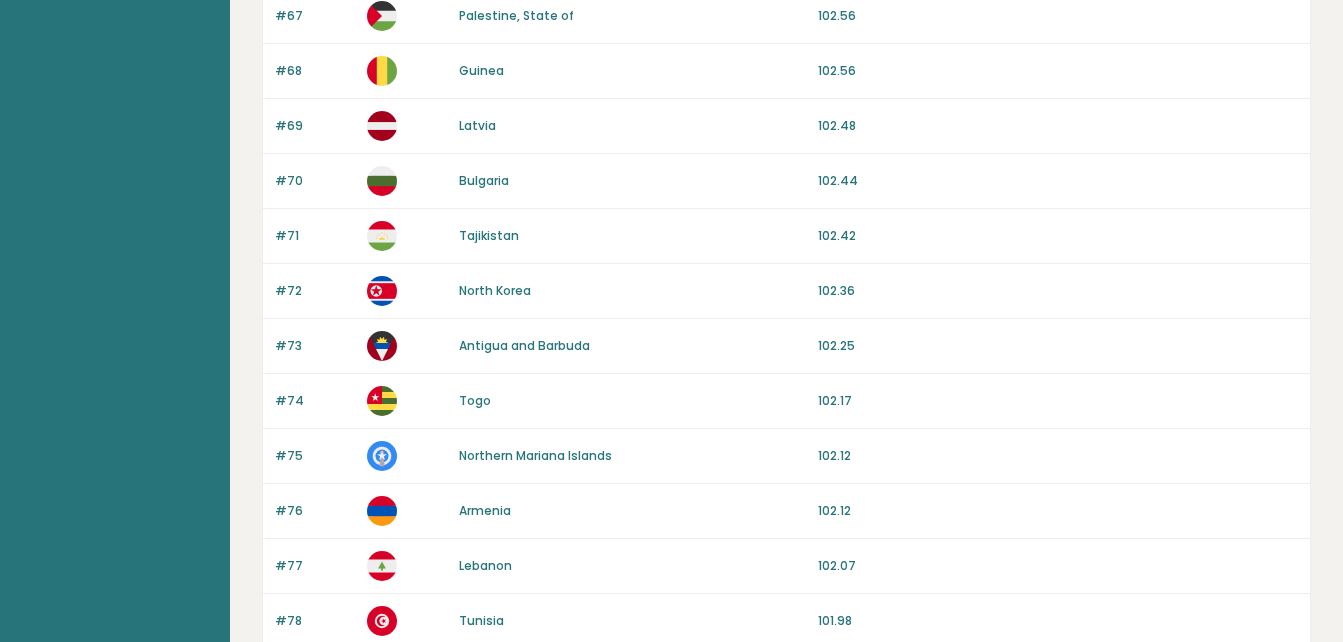 scroll, scrollTop: 1955, scrollLeft: 0, axis: vertical 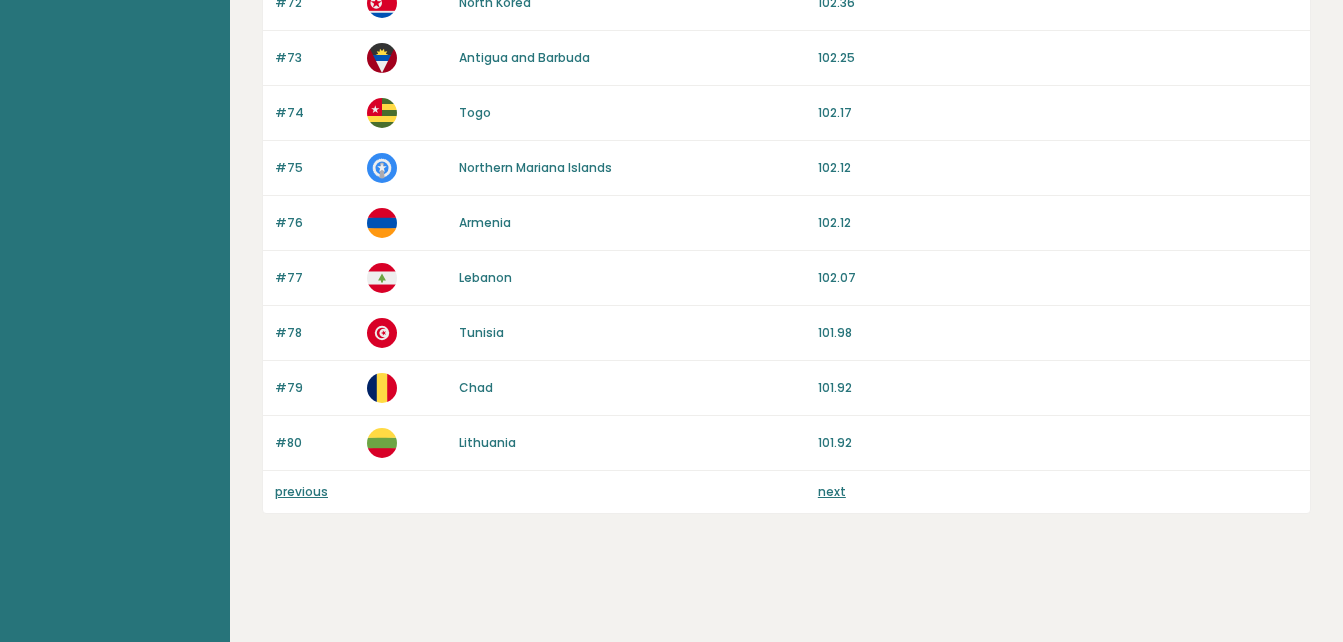 click on "next" at bounding box center [832, 491] 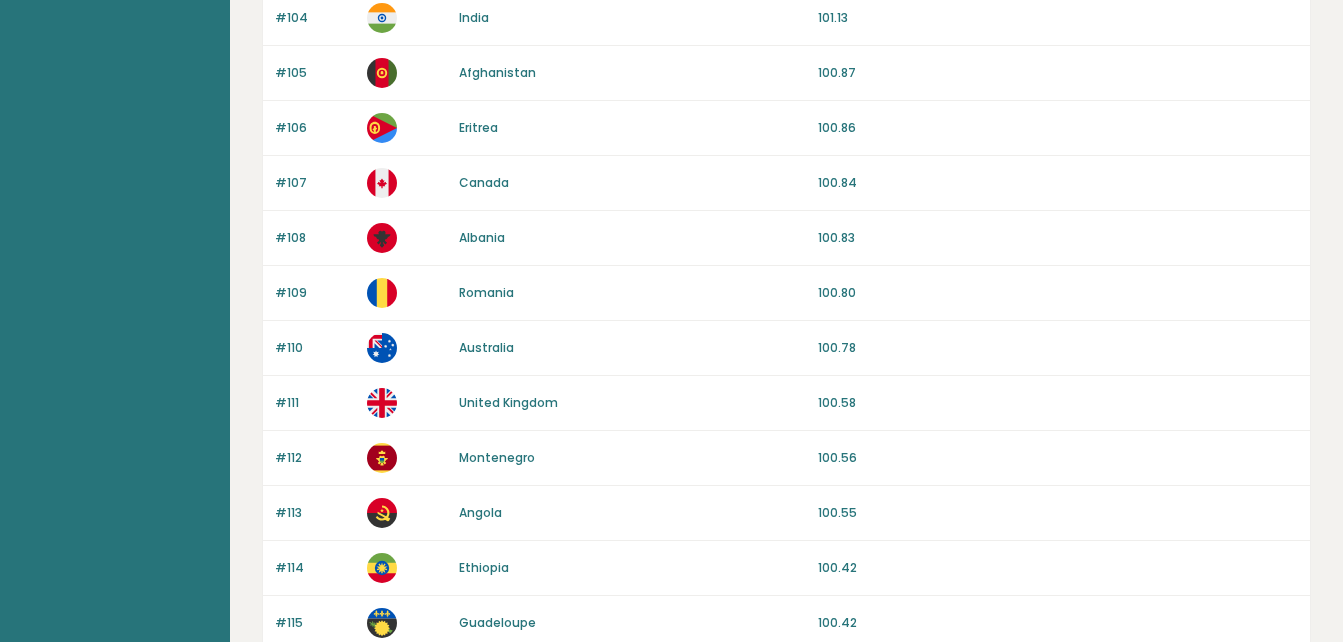 scroll, scrollTop: 1955, scrollLeft: 0, axis: vertical 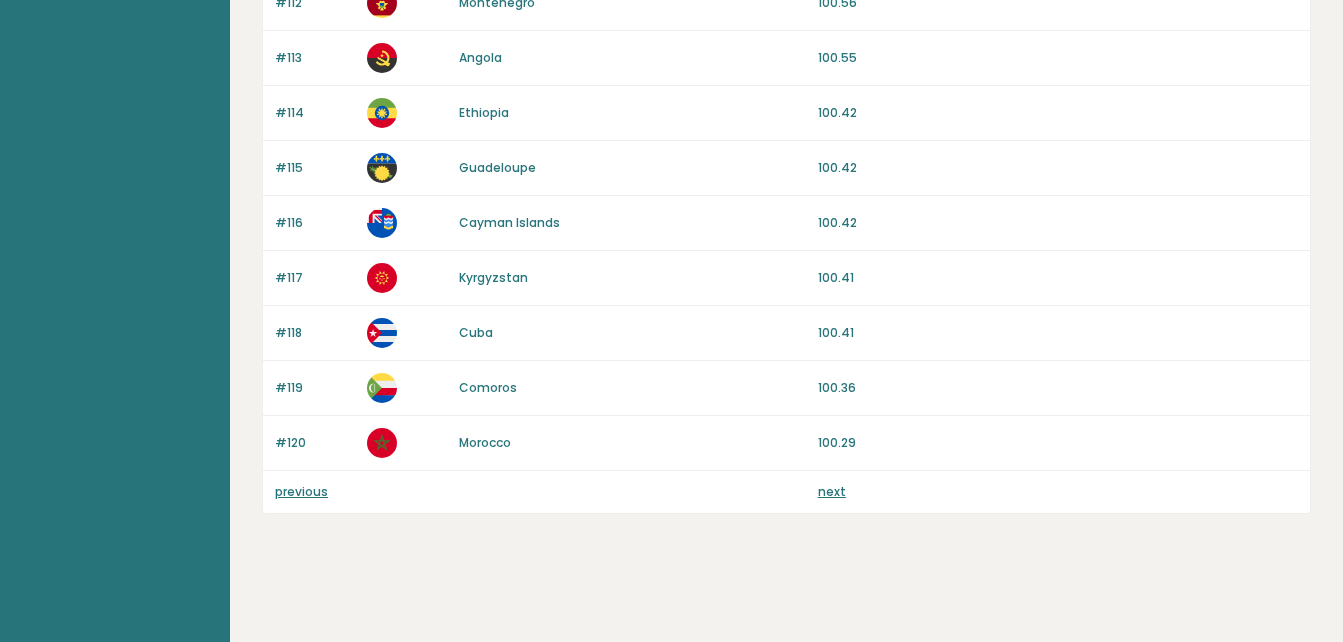 click on "next" at bounding box center [832, 491] 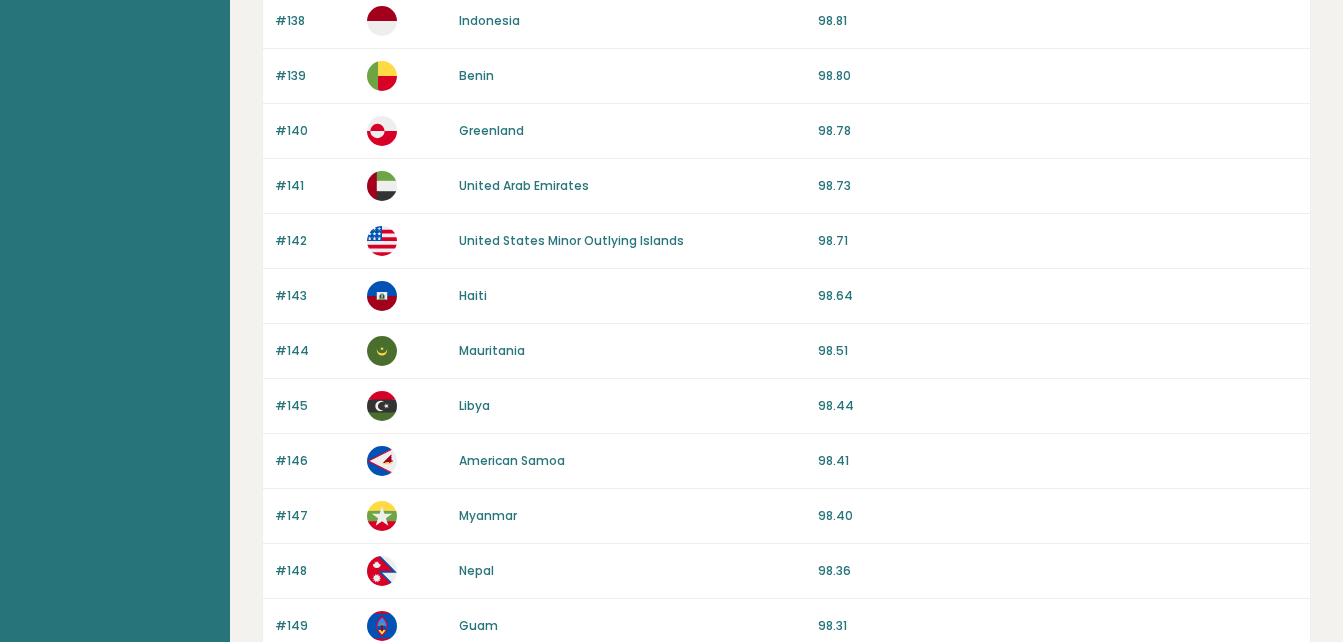 scroll, scrollTop: 1000, scrollLeft: 0, axis: vertical 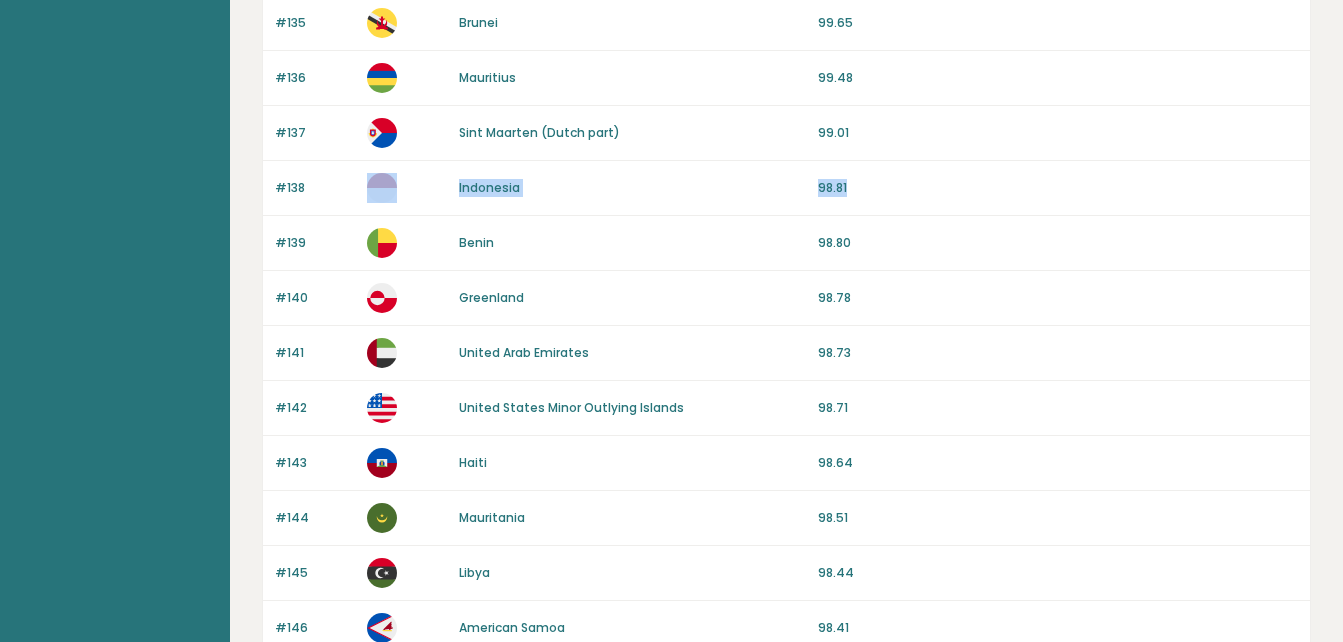 drag, startPoint x: 329, startPoint y: 188, endPoint x: 934, endPoint y: 188, distance: 605 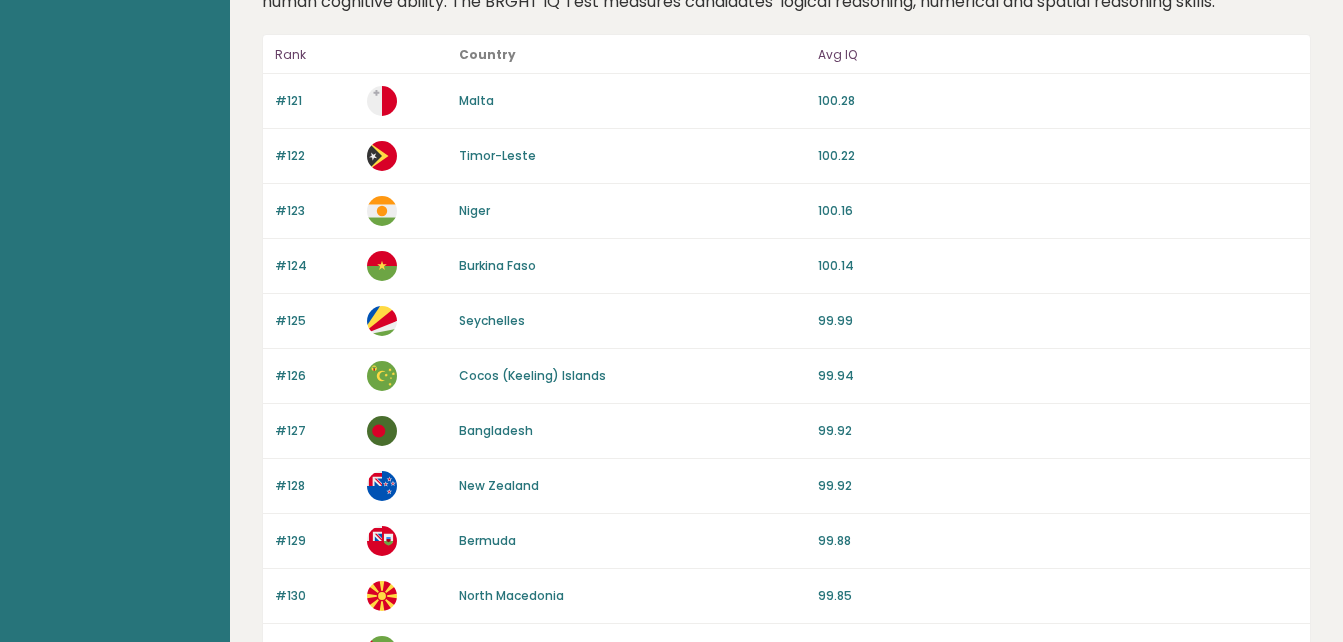 scroll, scrollTop: 0, scrollLeft: 0, axis: both 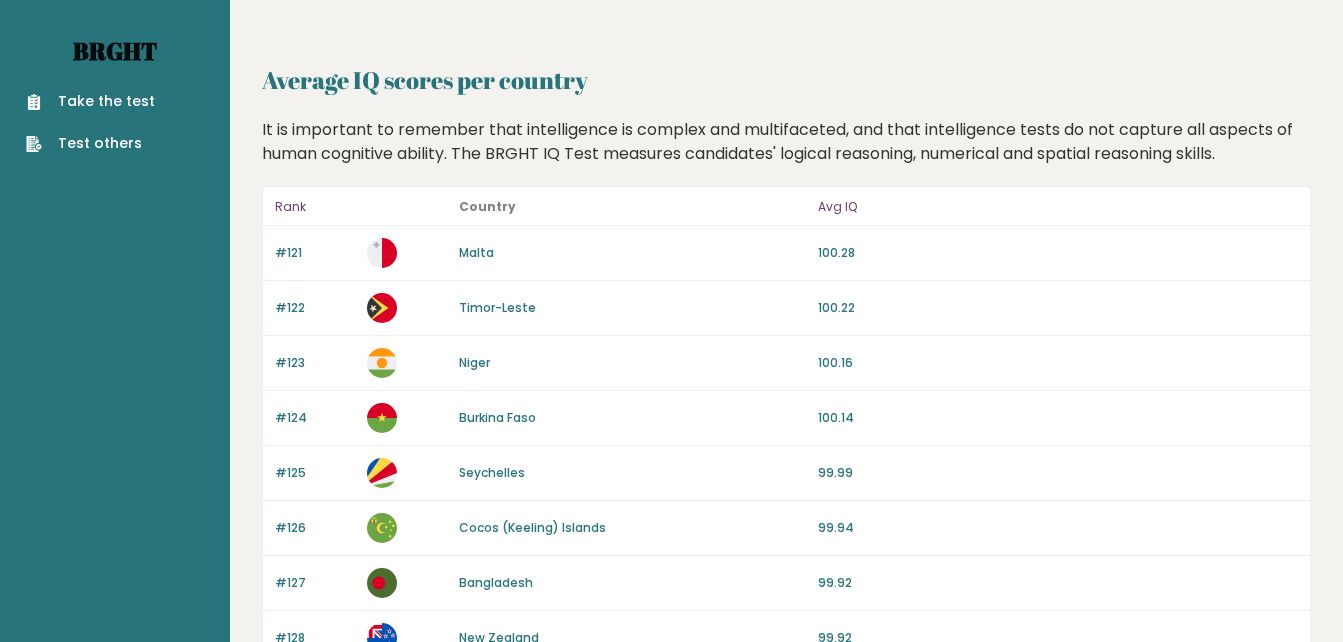 click on "Brght" at bounding box center (115, 51) 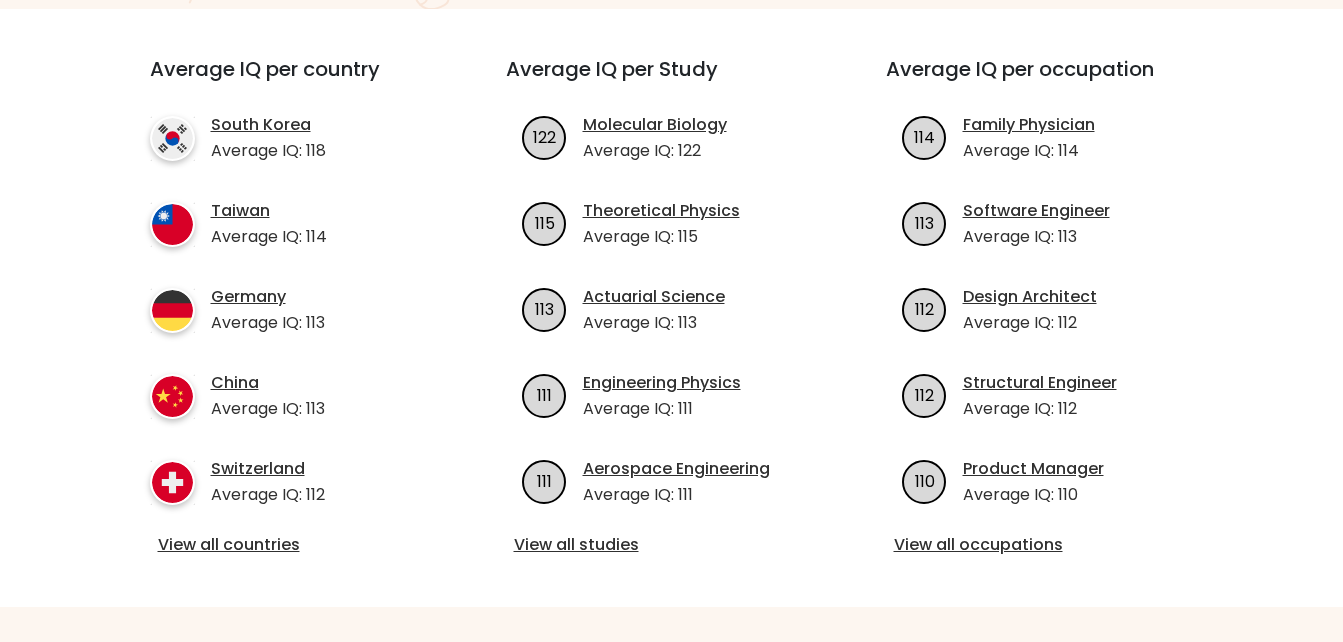 scroll, scrollTop: 692, scrollLeft: 0, axis: vertical 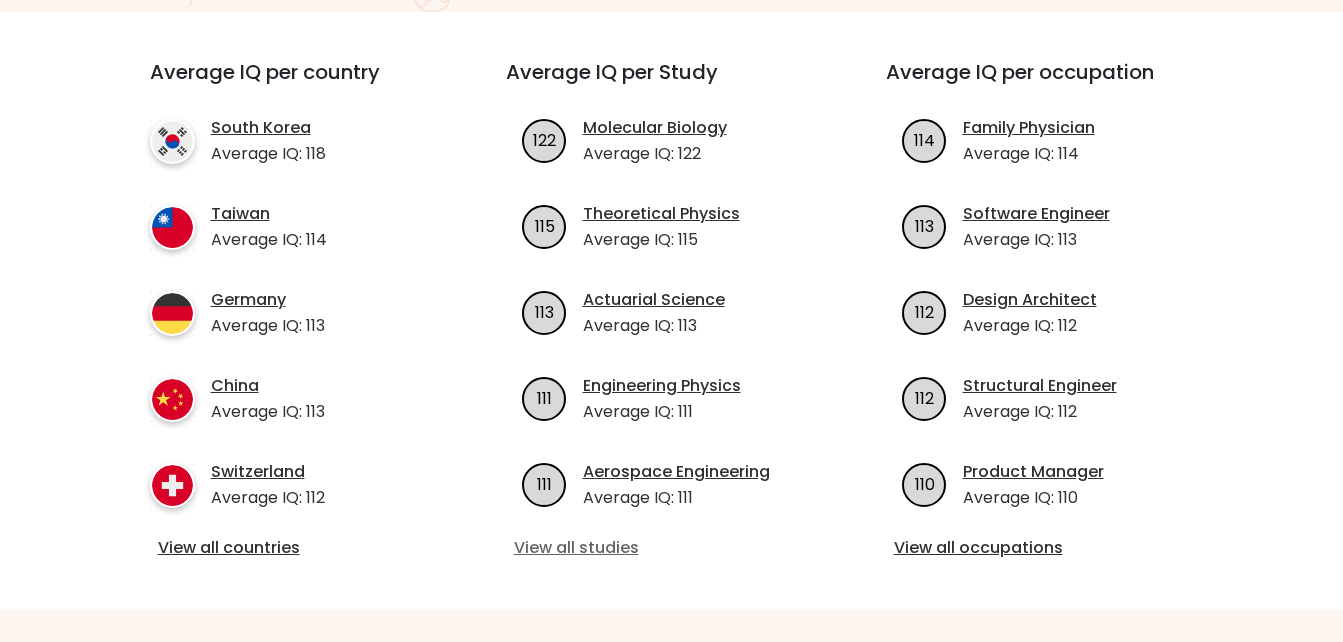 click on "View all studies" at bounding box center [672, 548] 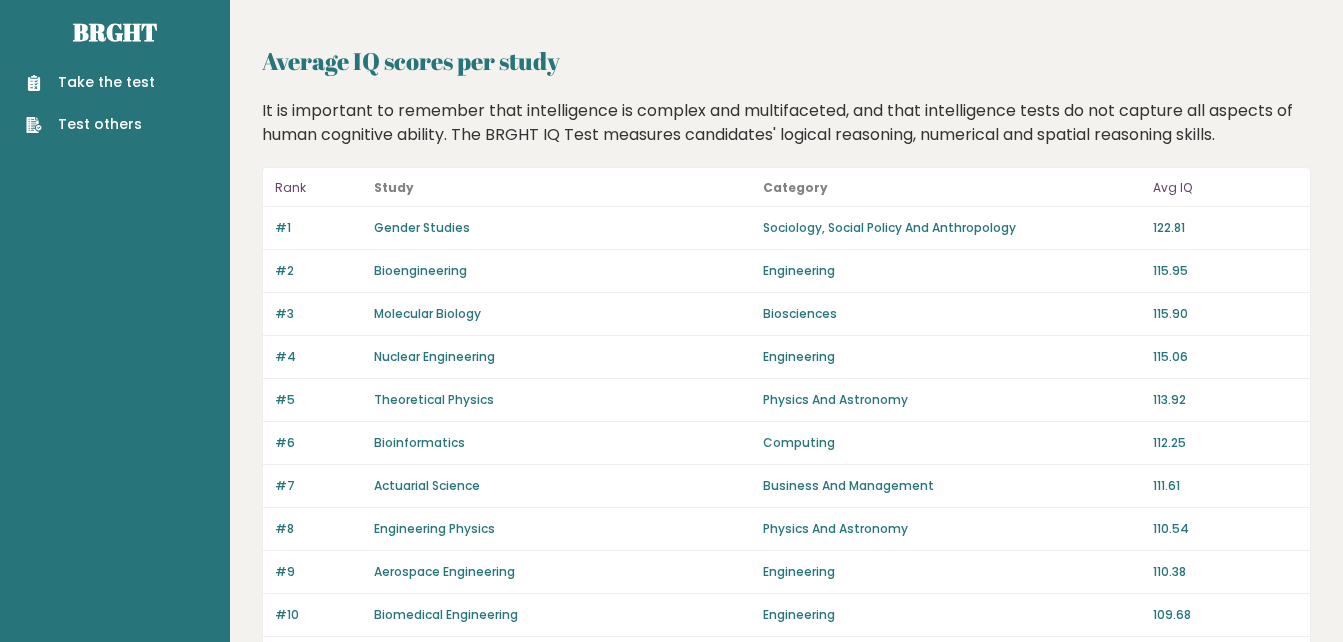 scroll, scrollTop: 18, scrollLeft: 0, axis: vertical 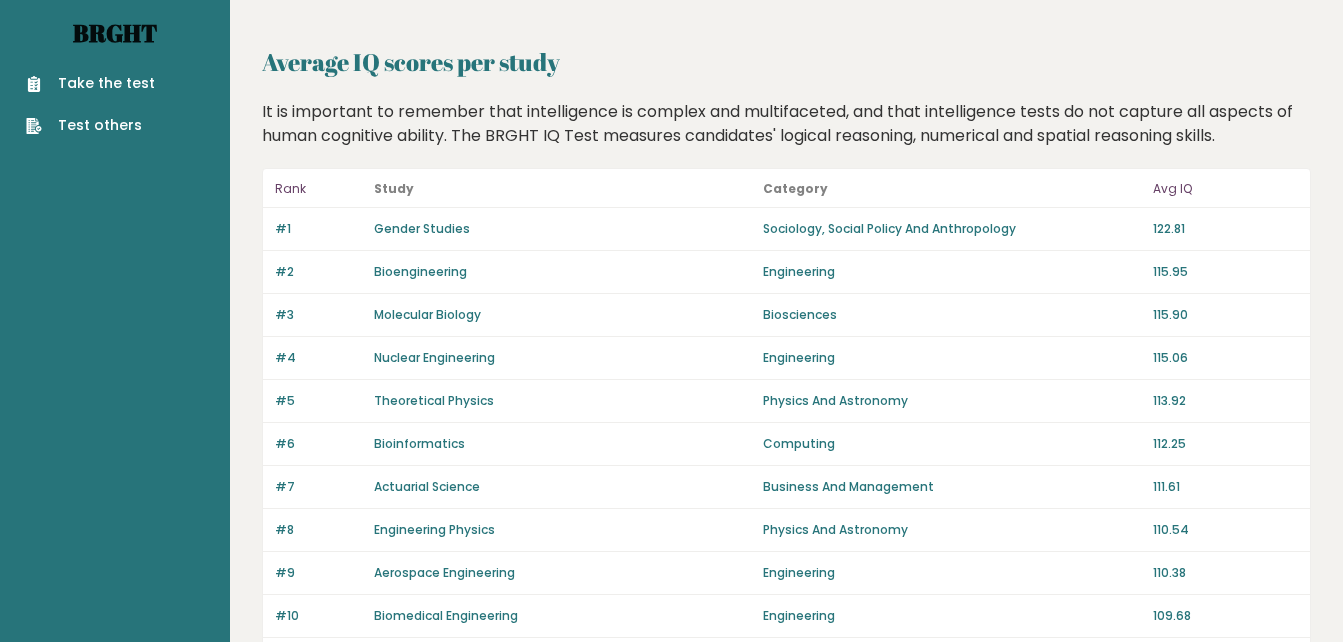 click on "Brght" at bounding box center [115, 33] 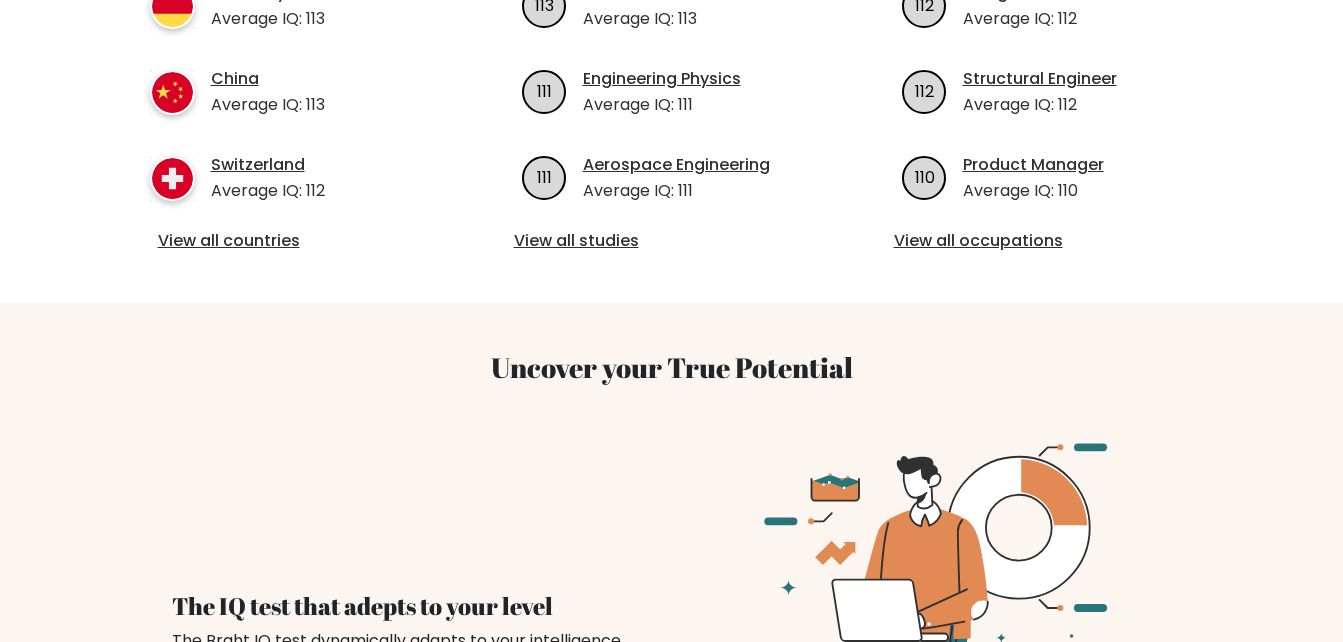 scroll, scrollTop: 500, scrollLeft: 0, axis: vertical 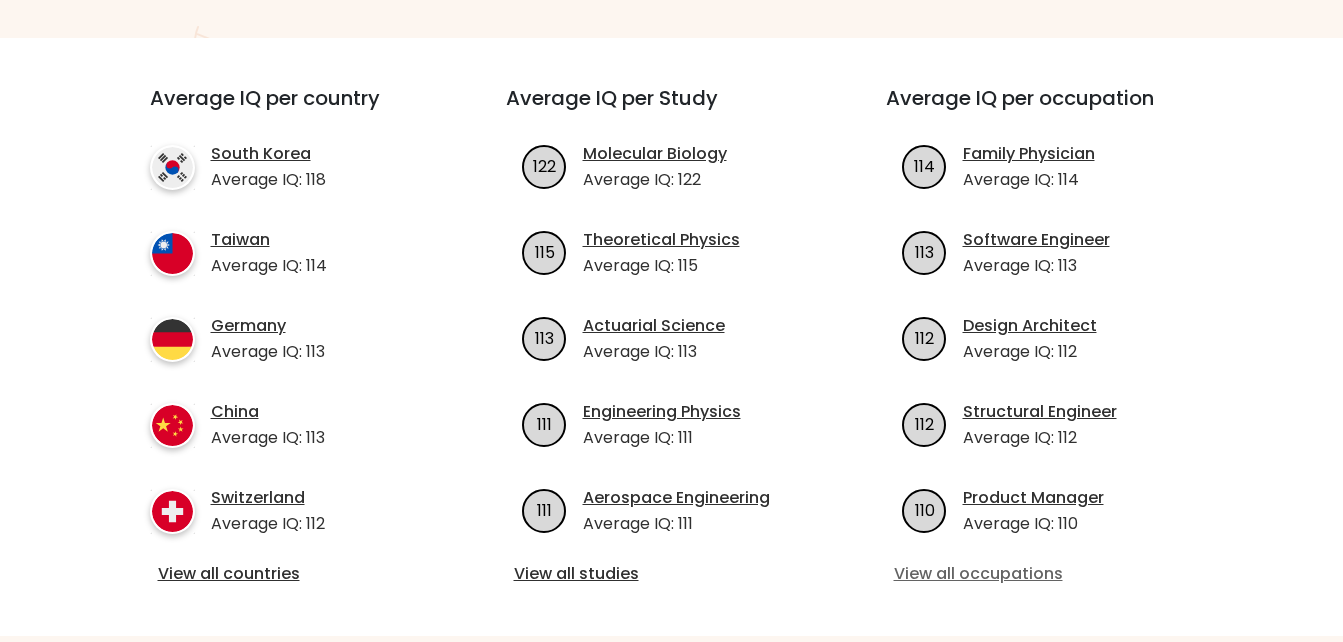 click on "View all occupations" at bounding box center (1052, 574) 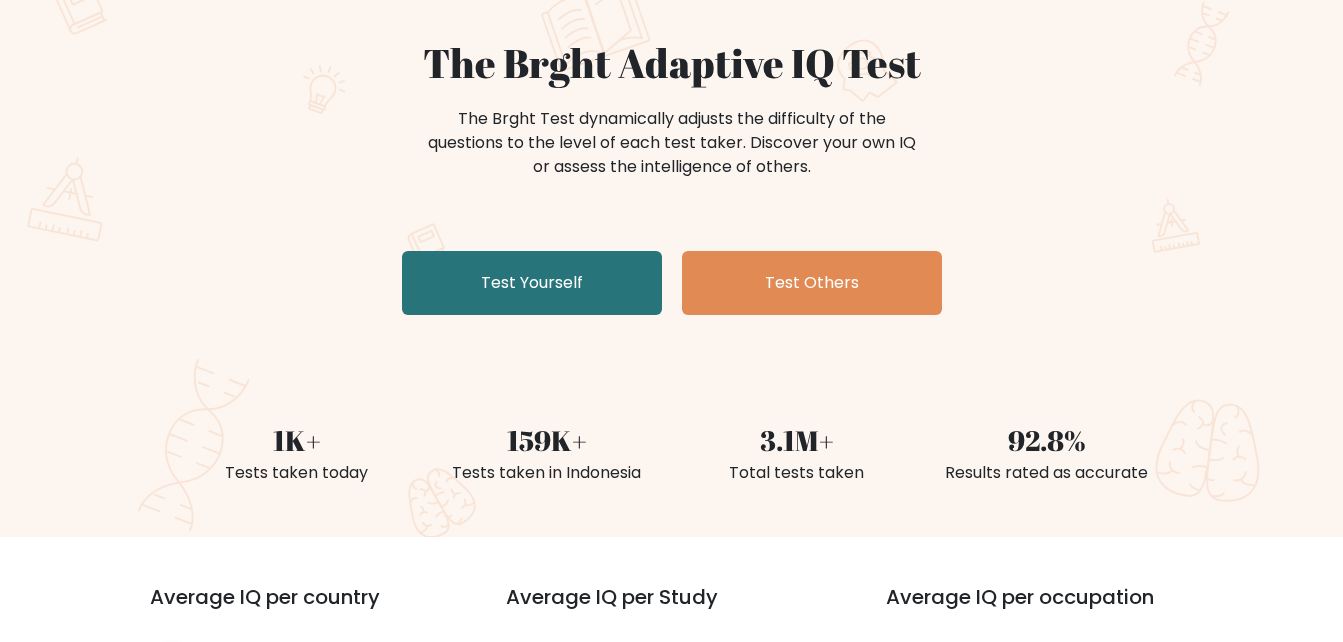 scroll, scrollTop: 333, scrollLeft: 0, axis: vertical 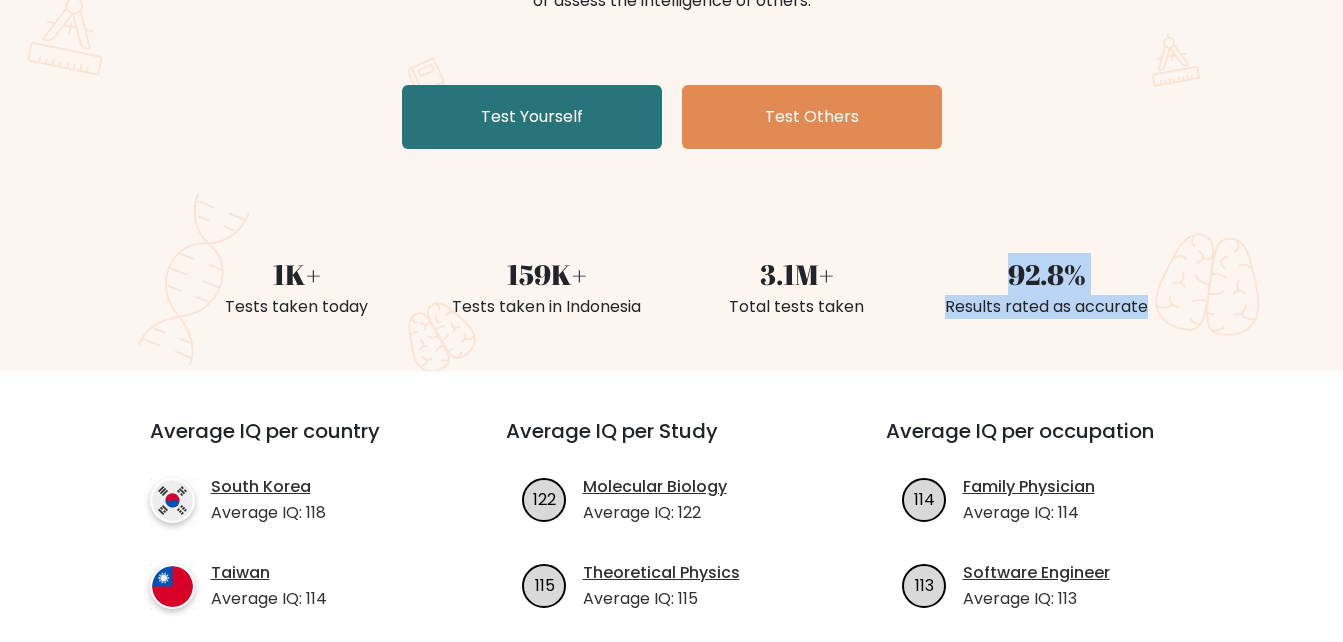 drag, startPoint x: 972, startPoint y: 271, endPoint x: 1203, endPoint y: 309, distance: 234.10468 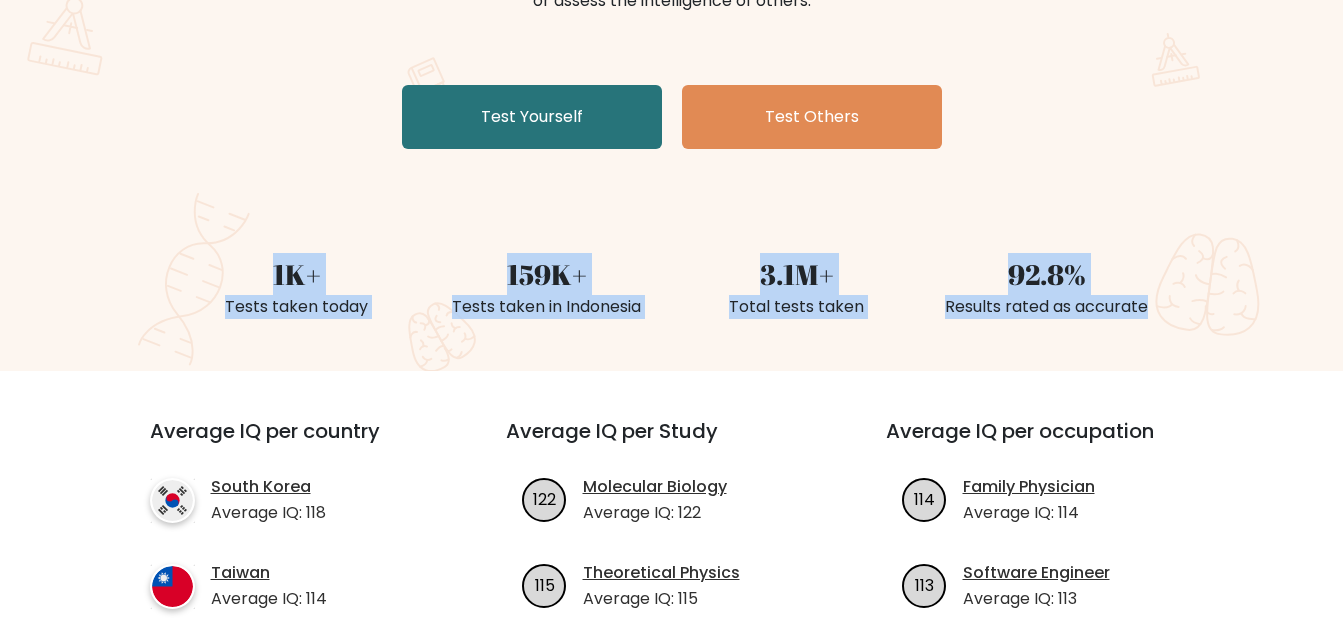 drag, startPoint x: 196, startPoint y: 286, endPoint x: 1196, endPoint y: 305, distance: 1000.1805 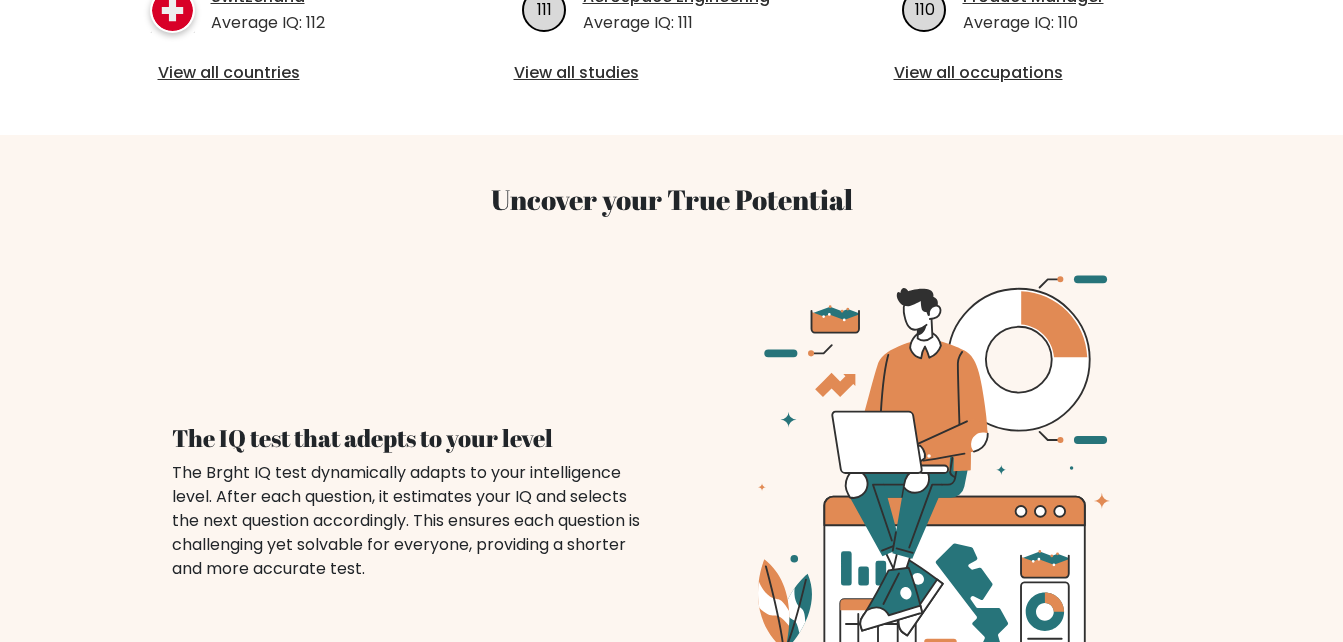 scroll, scrollTop: 167, scrollLeft: 0, axis: vertical 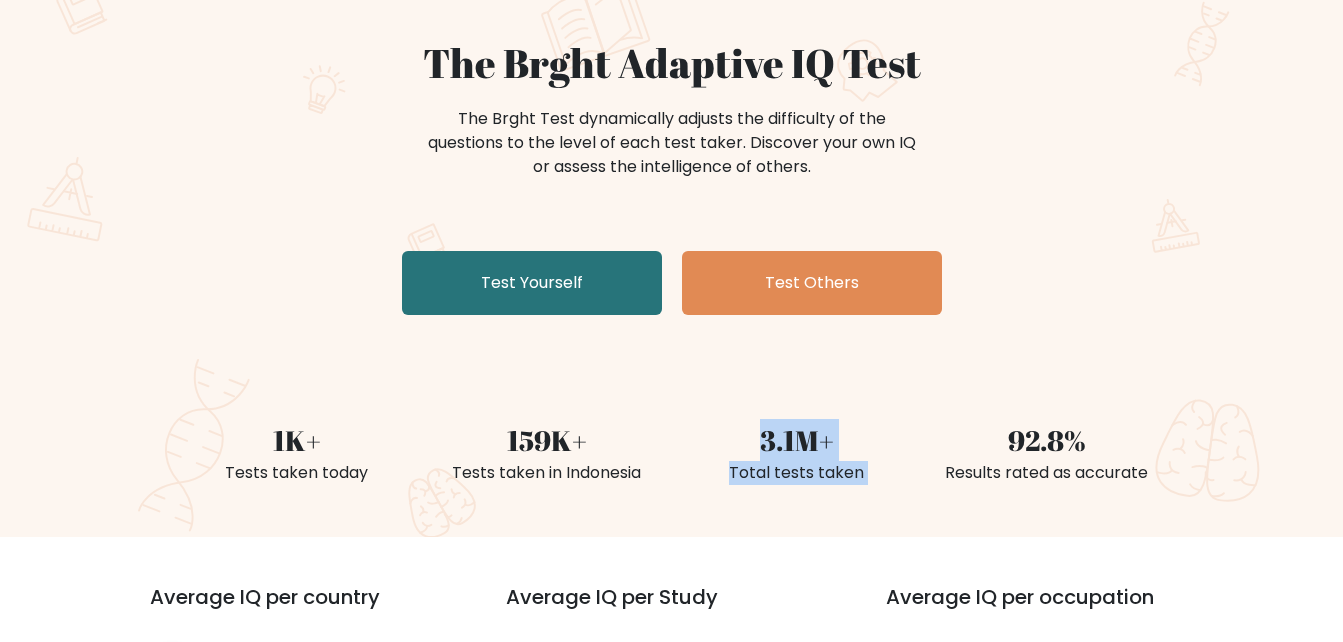 drag, startPoint x: 755, startPoint y: 437, endPoint x: 934, endPoint y: 459, distance: 180.3469 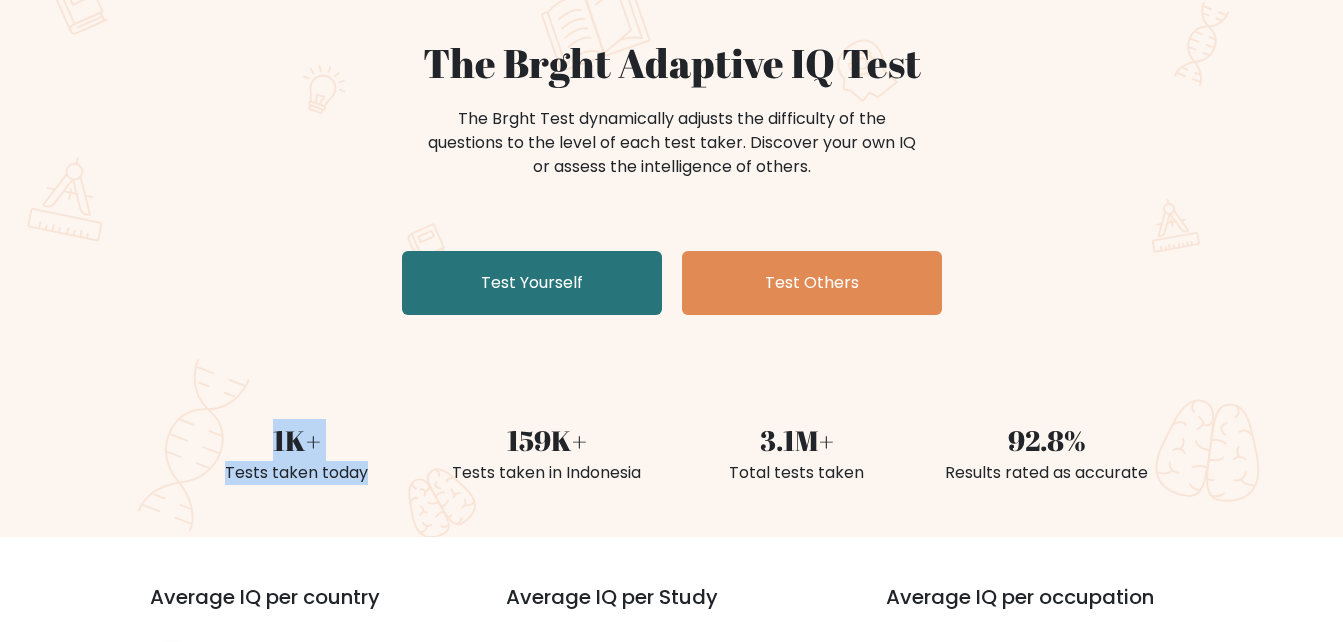 drag, startPoint x: 267, startPoint y: 433, endPoint x: 422, endPoint y: 482, distance: 162.56076 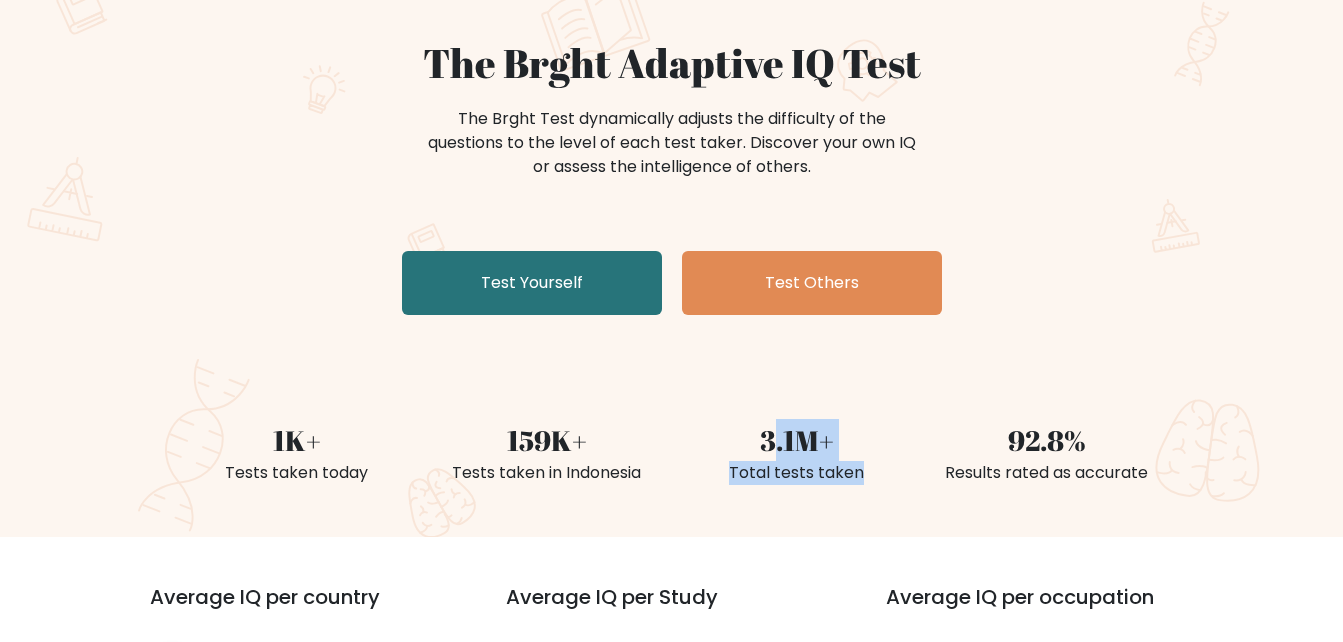 drag, startPoint x: 768, startPoint y: 423, endPoint x: 872, endPoint y: 482, distance: 119.57006 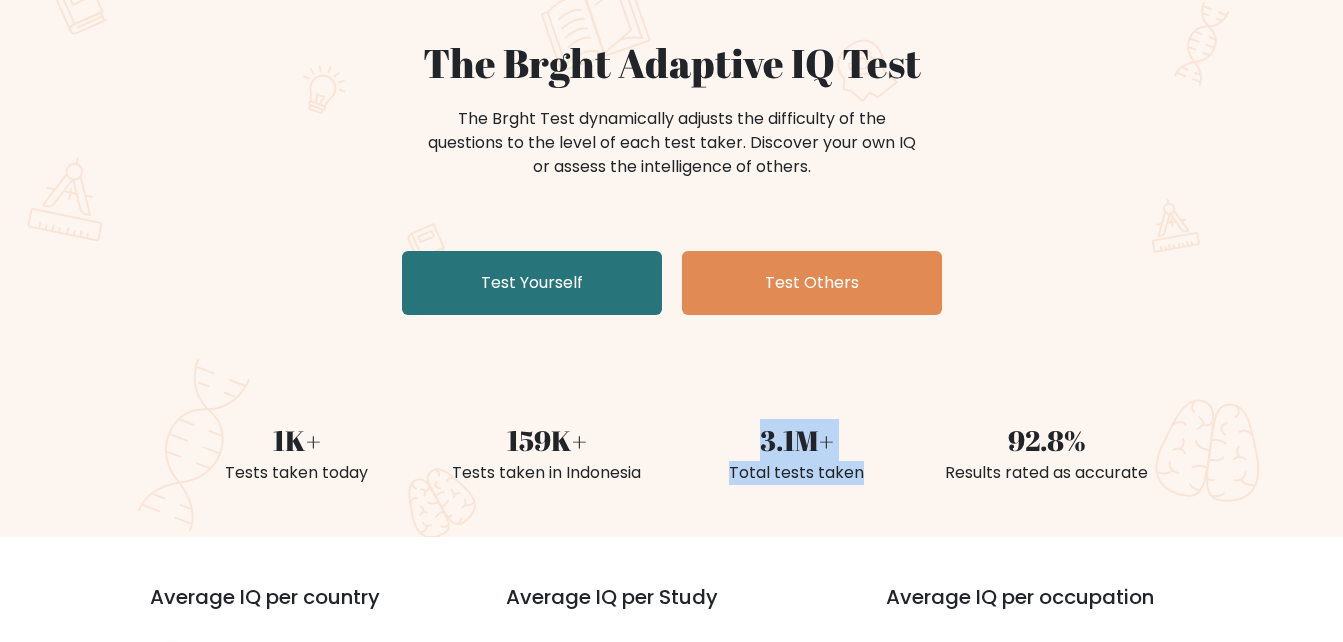 drag, startPoint x: 750, startPoint y: 431, endPoint x: 888, endPoint y: 484, distance: 147.8276 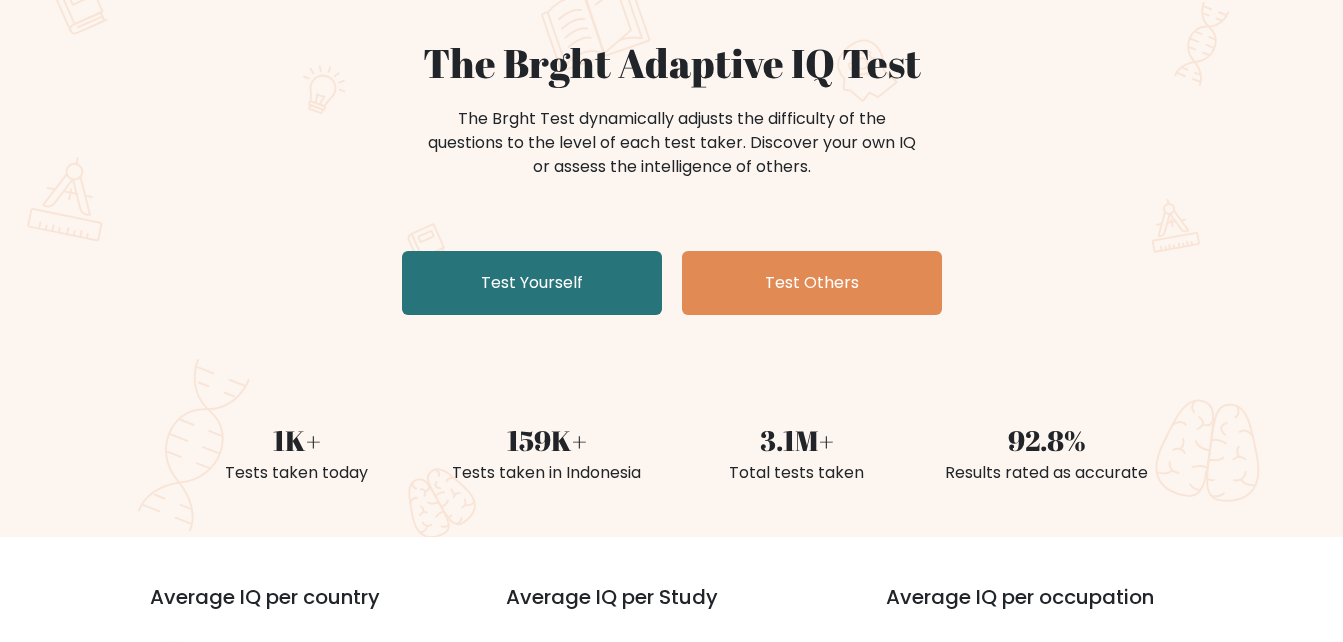 click on "92.8%
Results rated as accurate" at bounding box center (1047, 430) 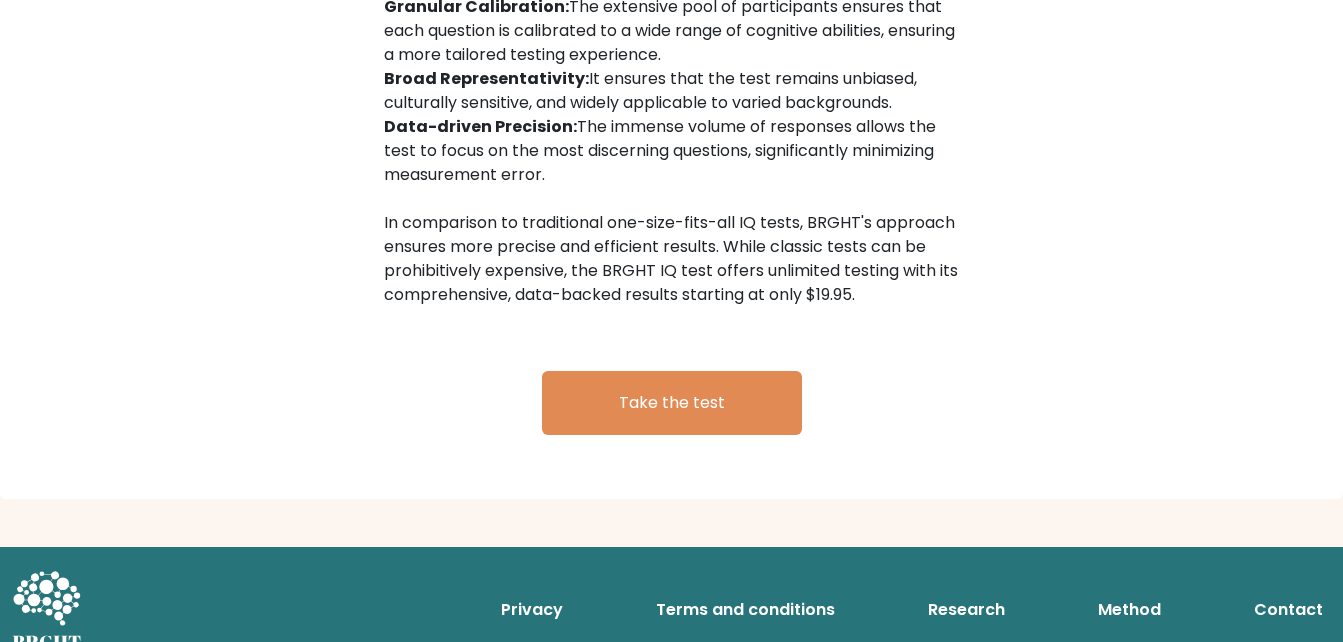scroll, scrollTop: 3360, scrollLeft: 0, axis: vertical 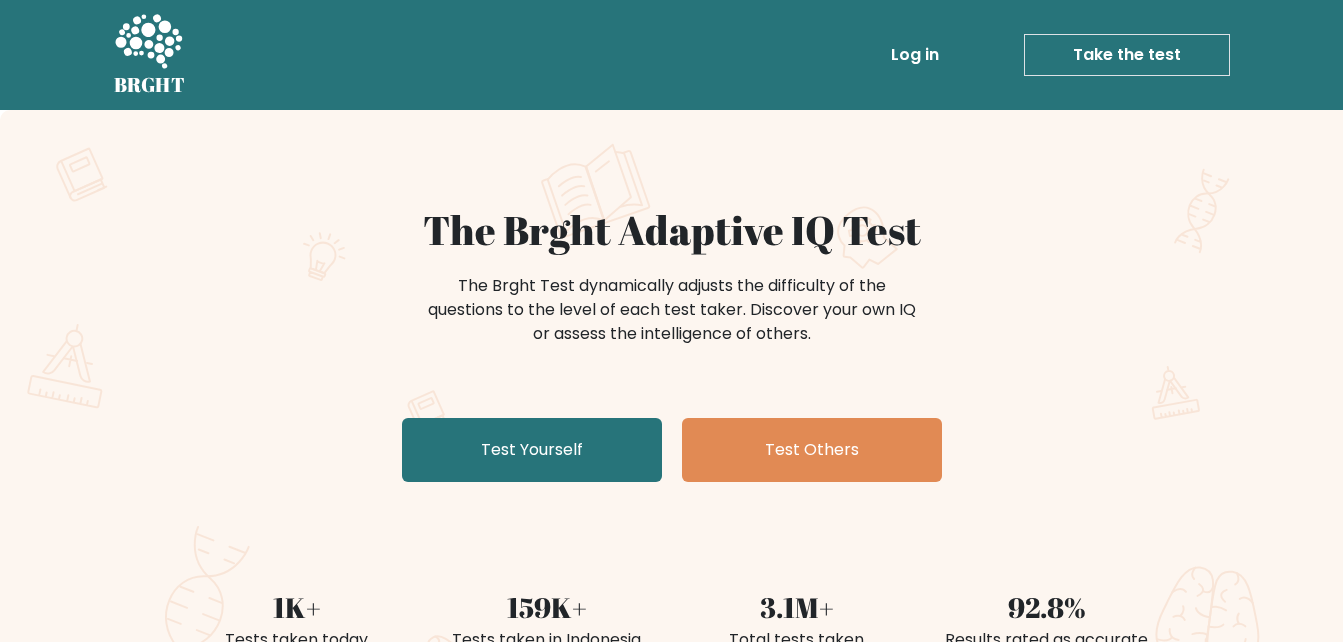 click on "Log in" at bounding box center (915, 55) 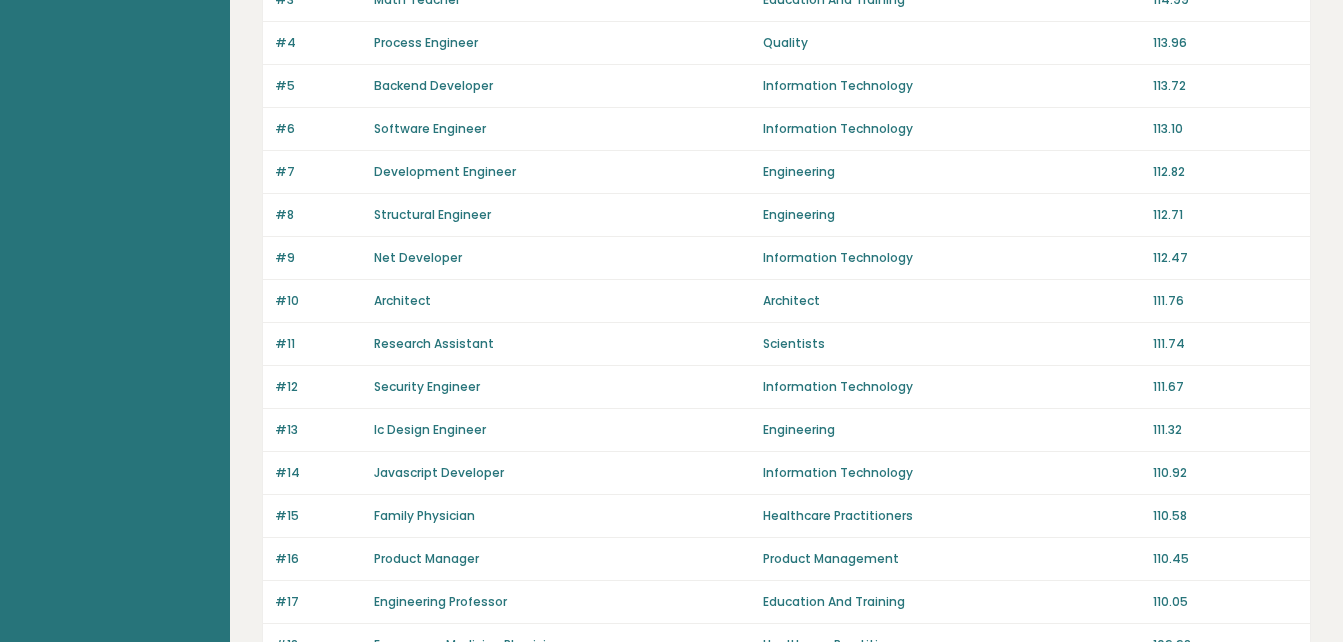 scroll, scrollTop: 833, scrollLeft: 0, axis: vertical 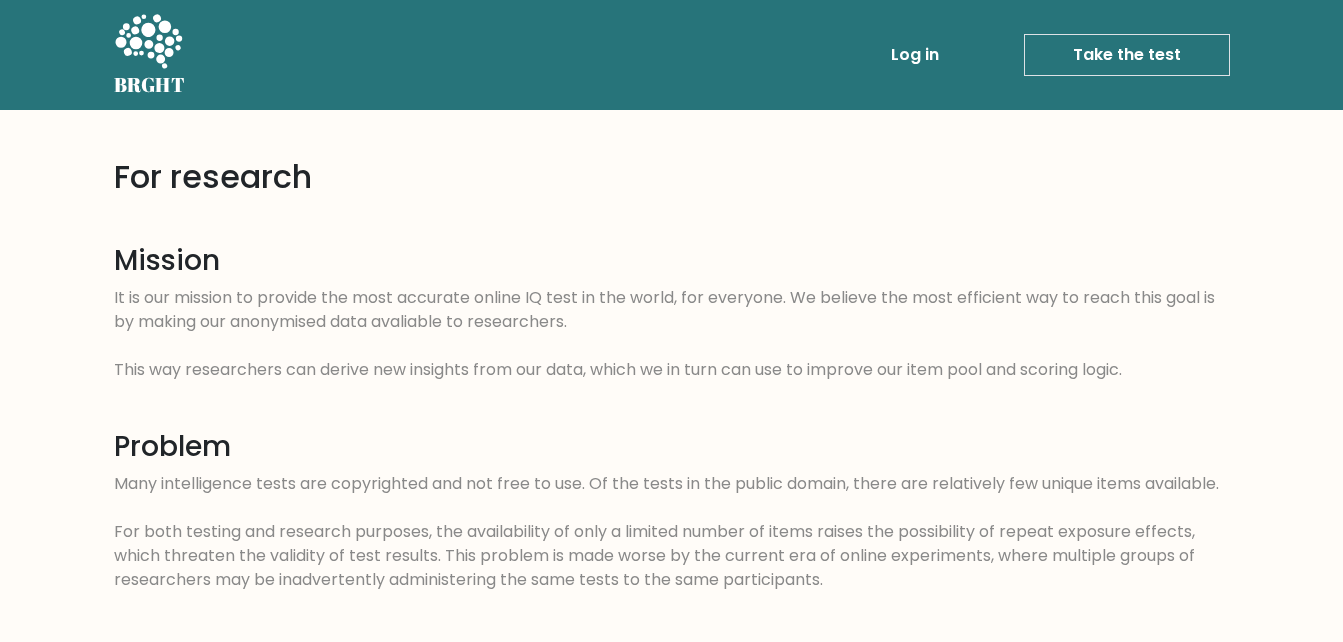 click on "BRGHT
BRGHT
Log in
Take the test
Take the test
For research
Mission
It is our mission to provide the most accurate online IQ test in the world, for everyone. We believe the most efficient way to reach this goal is by making our anonymised data avaliable to researchers.
This way researchers can derive new insights from our data, which we in turn can use to improve our item pool and scoring logic.
Problem
Solution
Available Data
Items" at bounding box center [671, 1328] 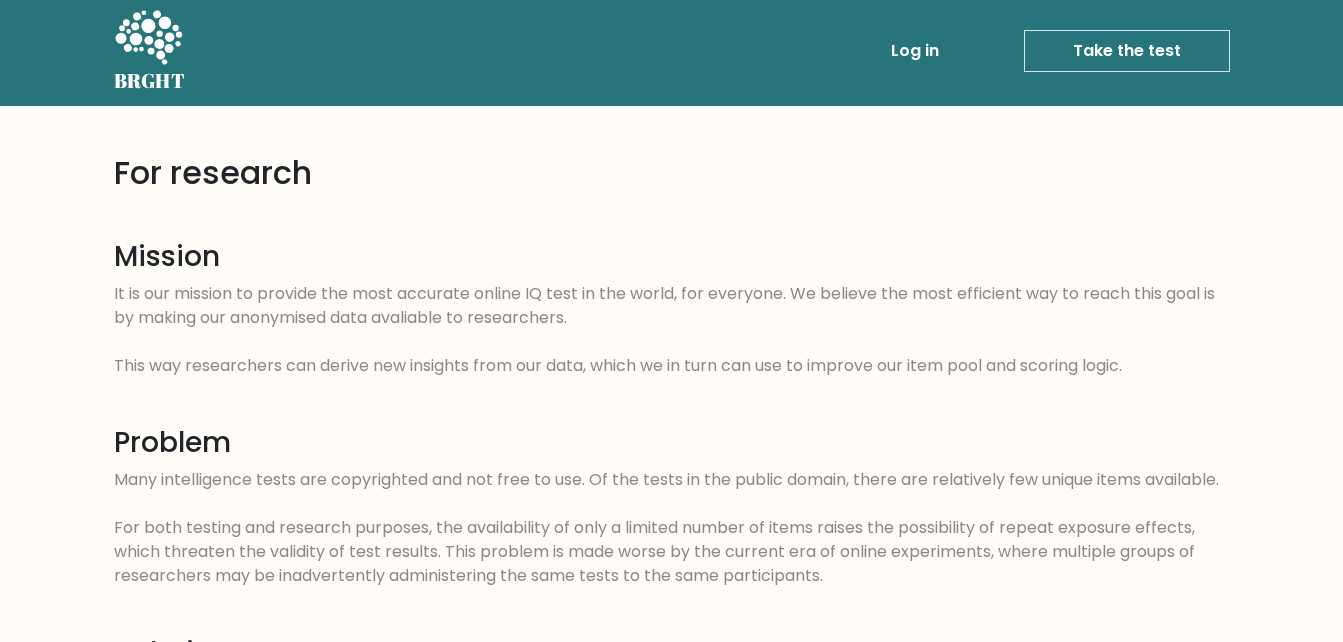 scroll, scrollTop: 0, scrollLeft: 0, axis: both 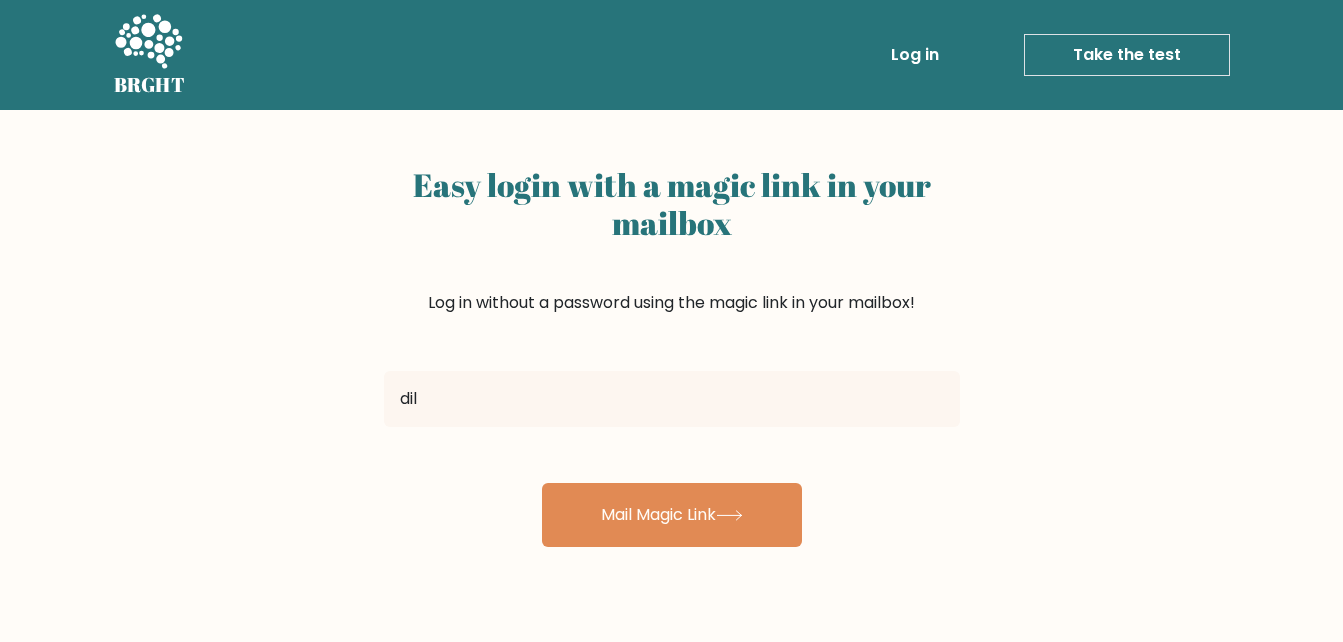 type on "[EMAIL]" 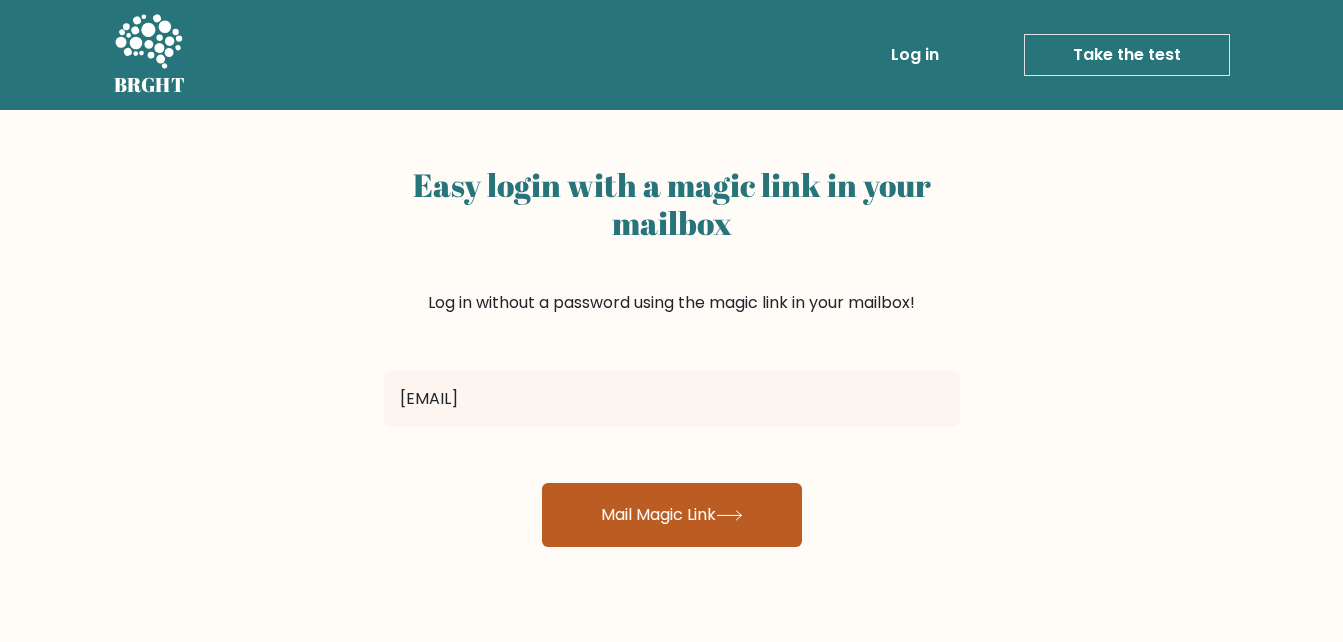 click on "Mail Magic Link" at bounding box center (672, 515) 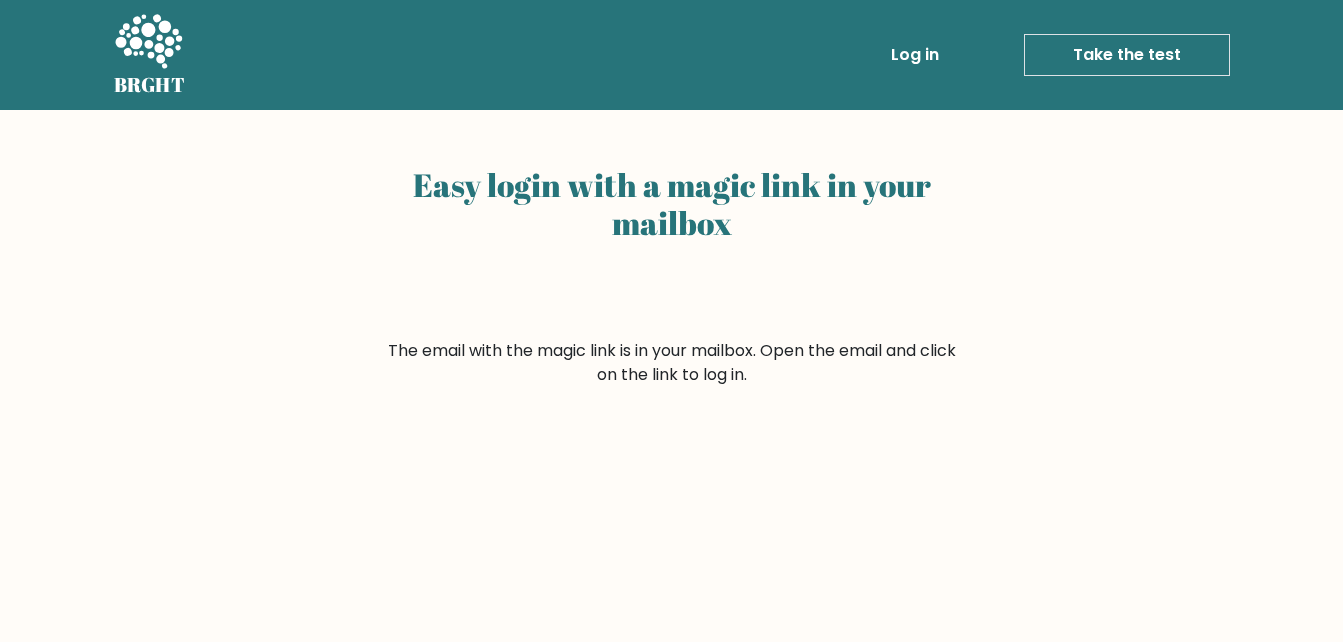 scroll, scrollTop: 0, scrollLeft: 0, axis: both 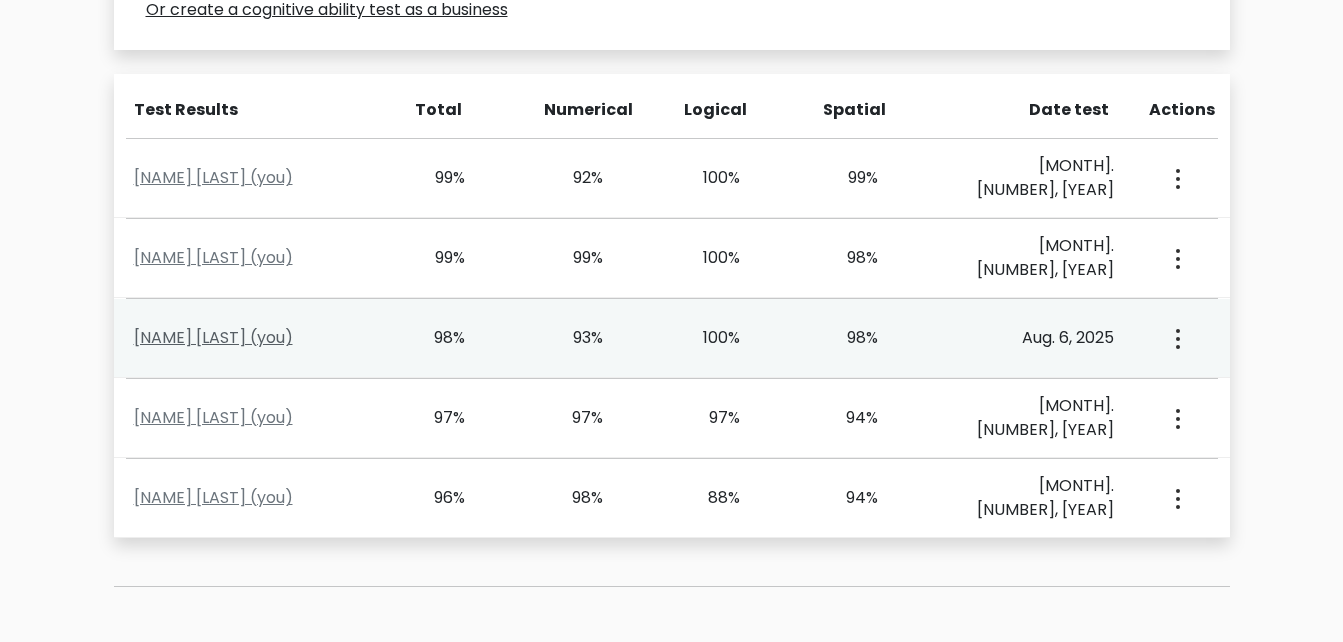 click on "Gazzzza Aufffffa (you)" at bounding box center (213, 337) 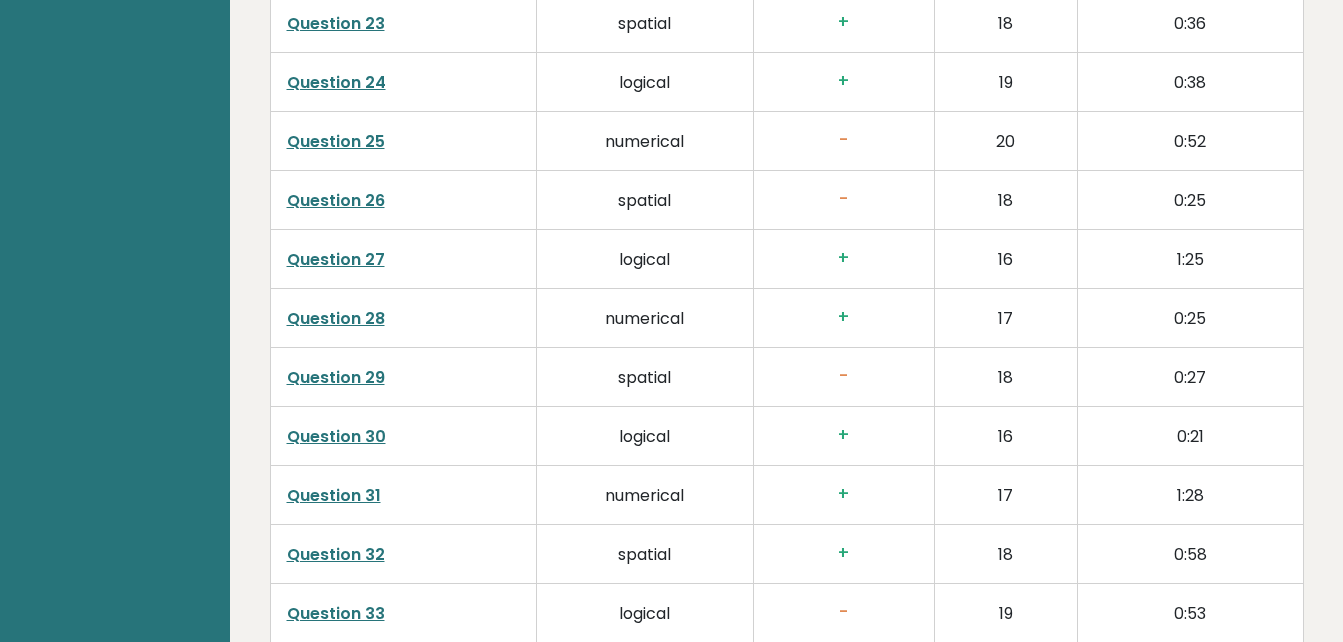 scroll, scrollTop: 5657, scrollLeft: 0, axis: vertical 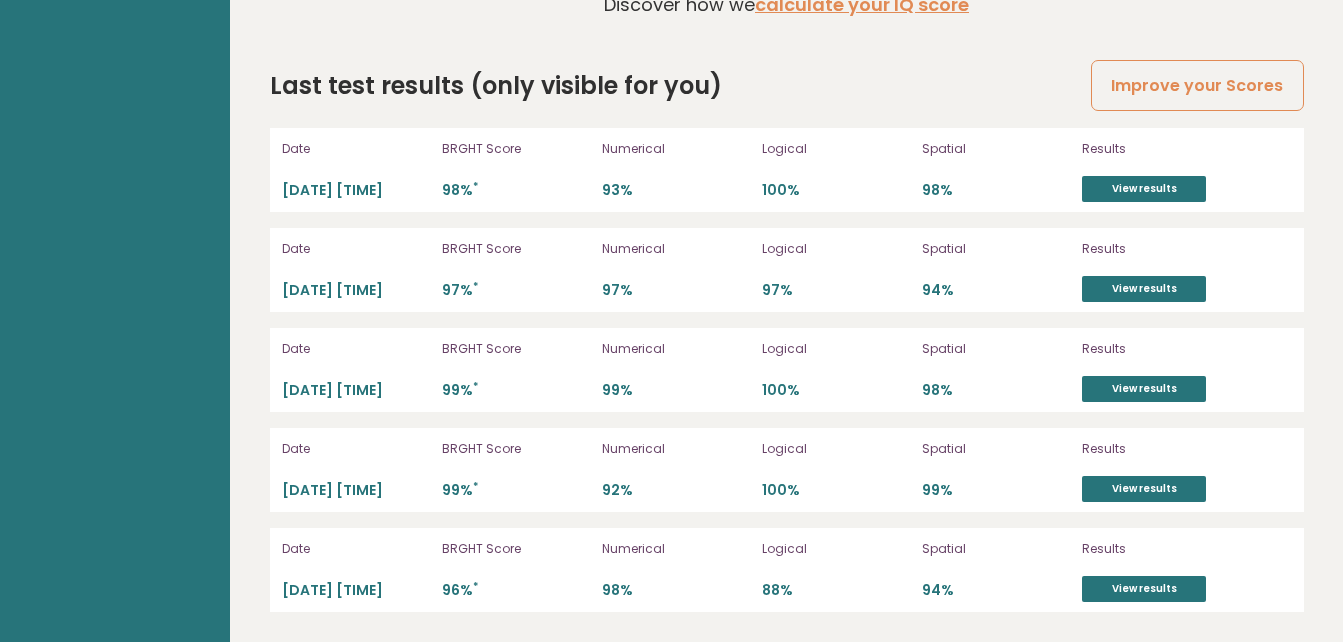 drag, startPoint x: 1158, startPoint y: 172, endPoint x: 534, endPoint y: 244, distance: 628.14014 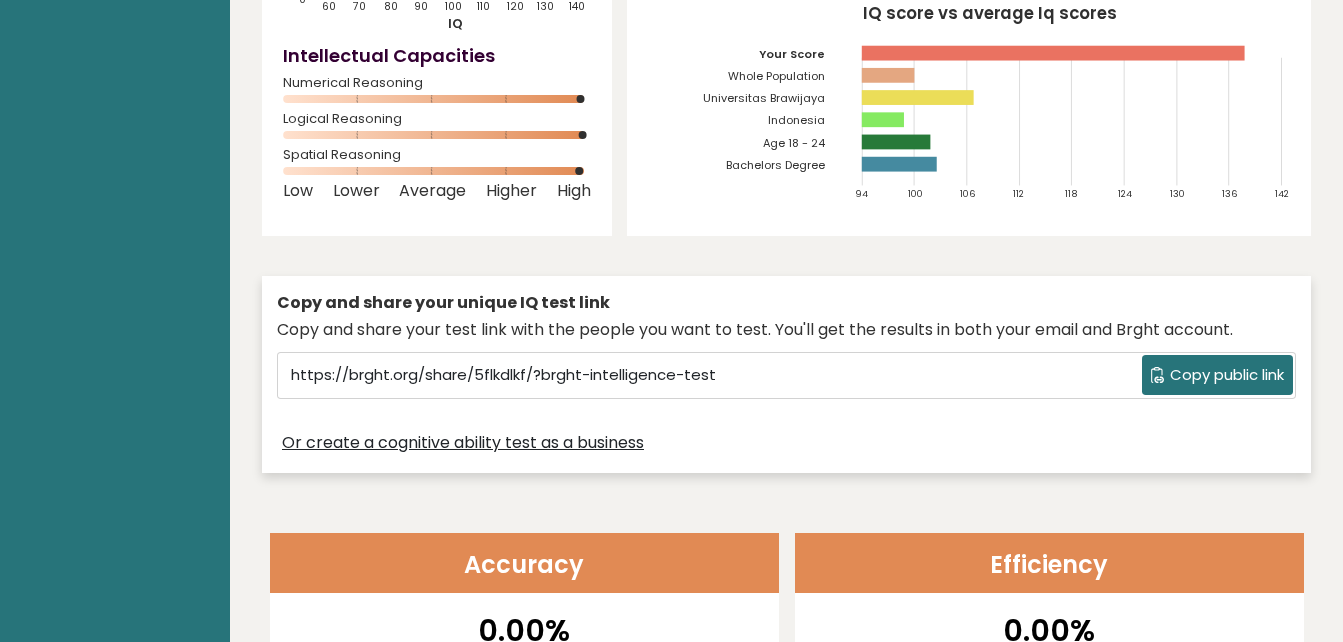 scroll, scrollTop: 0, scrollLeft: 0, axis: both 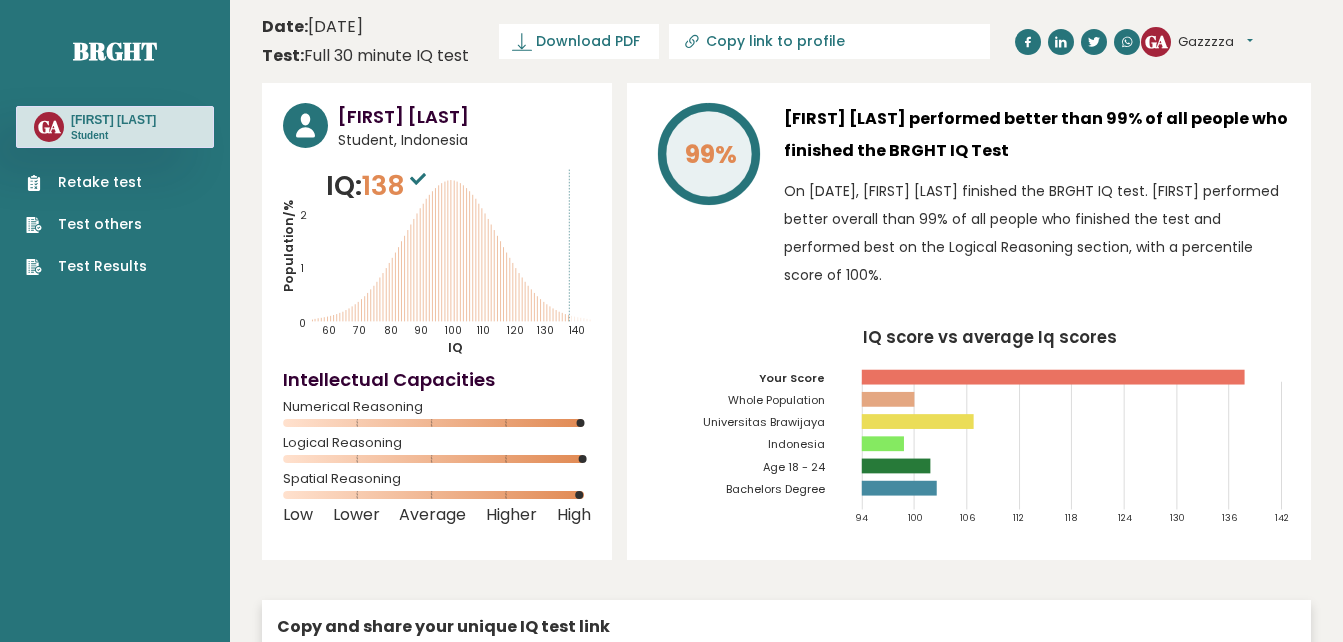 click on "[FIRST] [LAST]
Student,
[COUNTRY]
IQ:  [NUMBER]
Population/%
IQ
0
1
2
60
70
80
90
100
110
120
130
140" at bounding box center (786, 445) 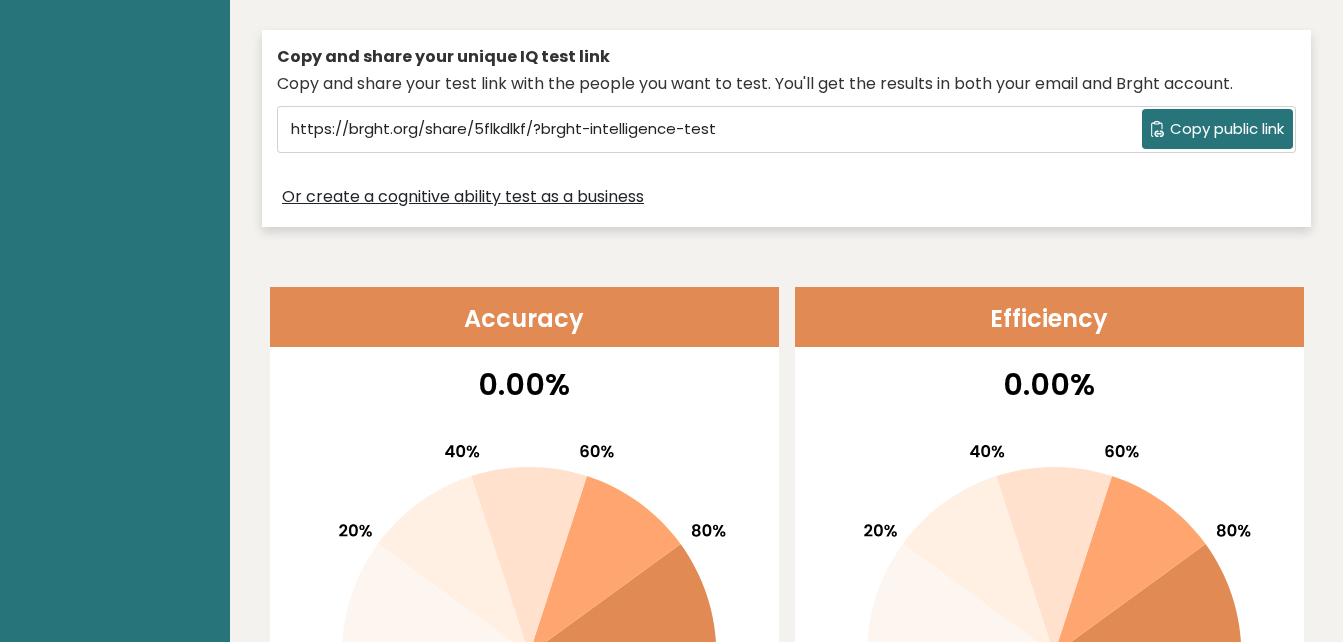 scroll, scrollTop: 571, scrollLeft: 0, axis: vertical 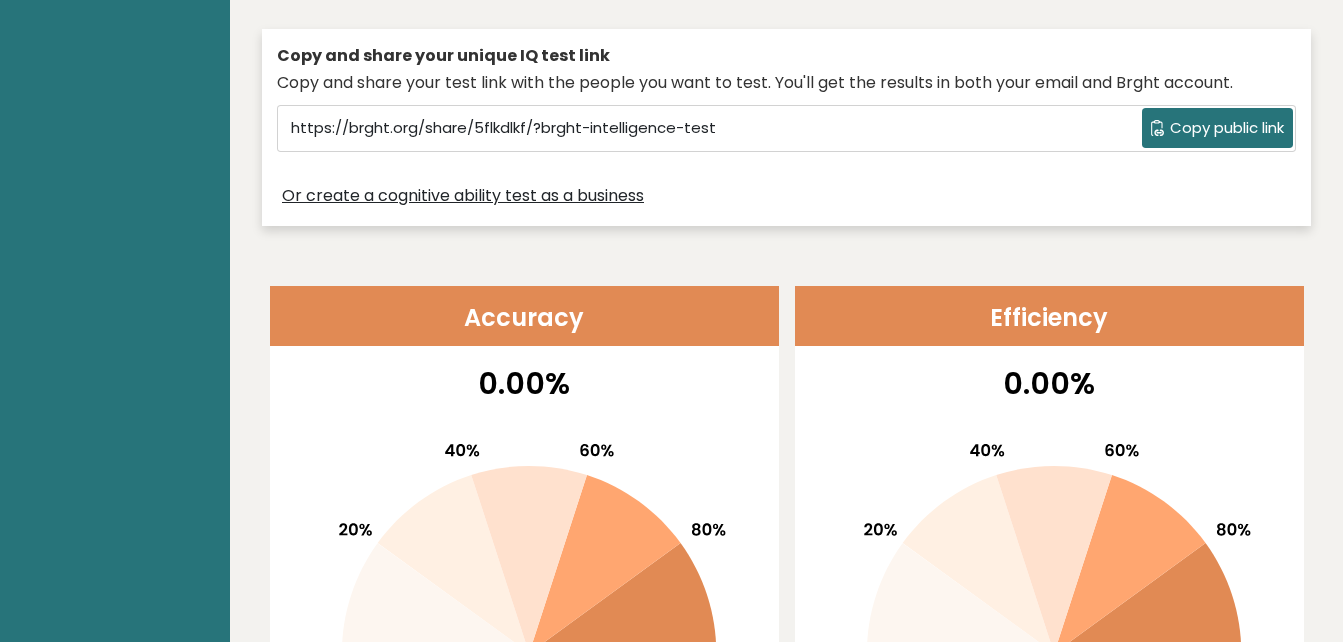 click on "[FIRST] [LAST]
Student,
[COUNTRY]
IQ:  [NUMBER]
Population/%
IQ
0
1
2
60
70
80
90
100
110
120
130
140
Low" at bounding box center (786, 2603) 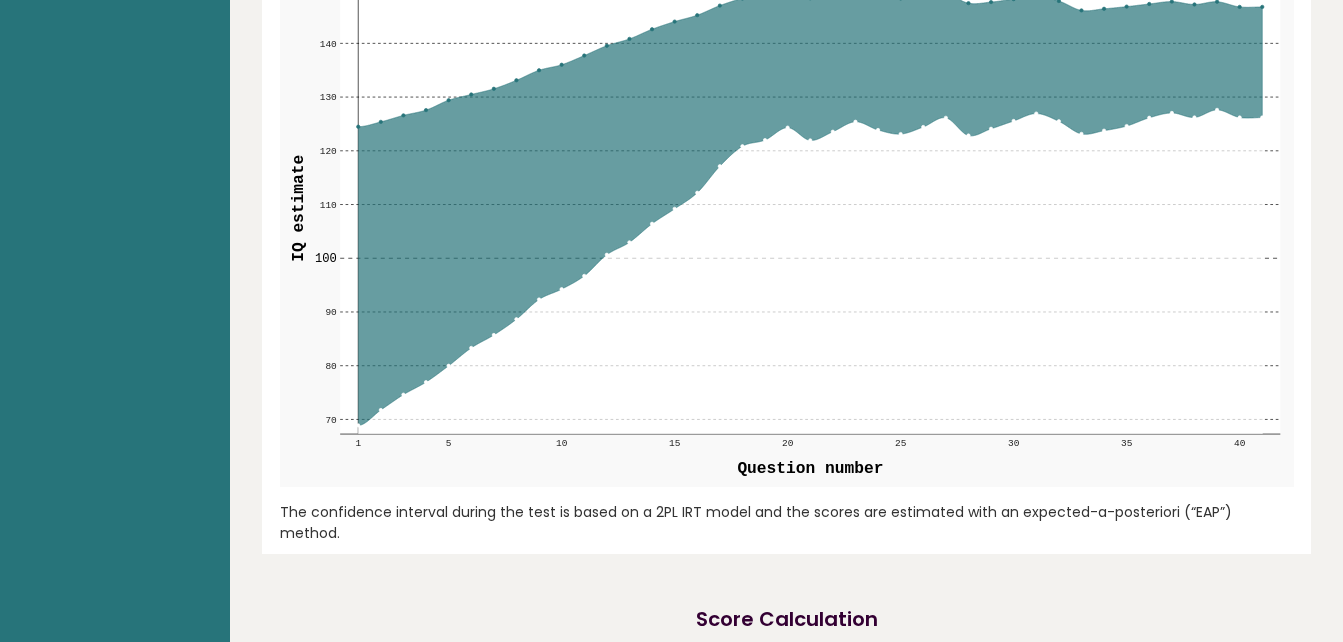 scroll, scrollTop: 2471, scrollLeft: 0, axis: vertical 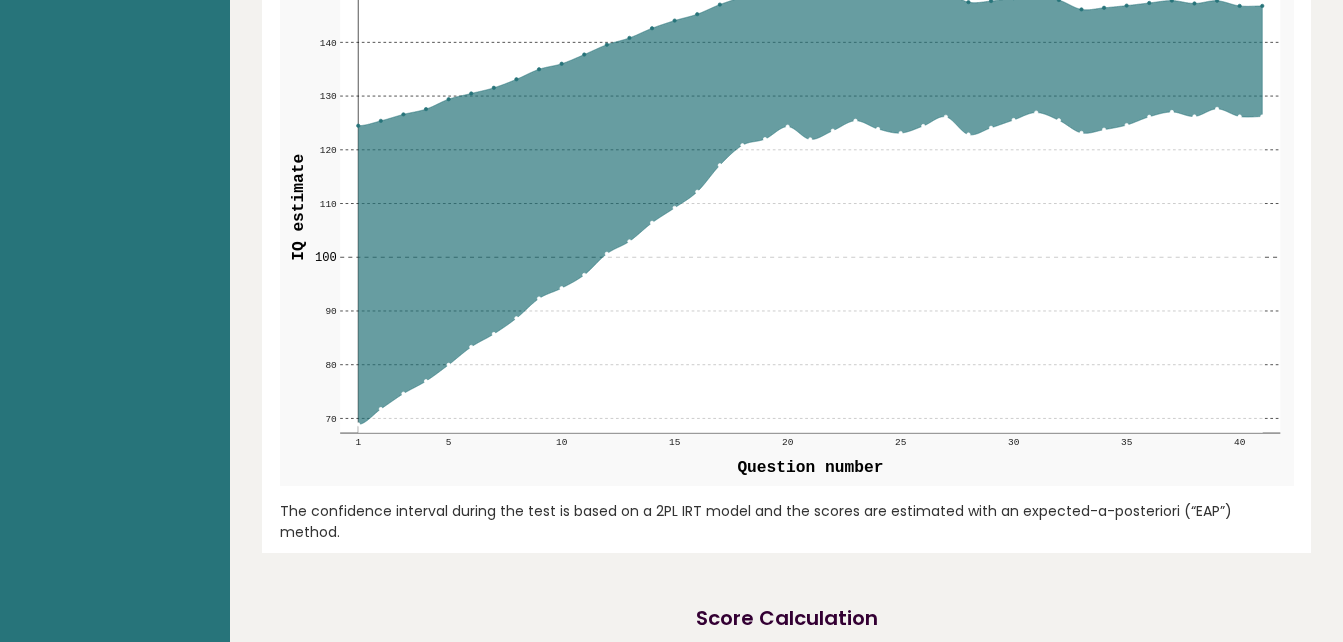 click 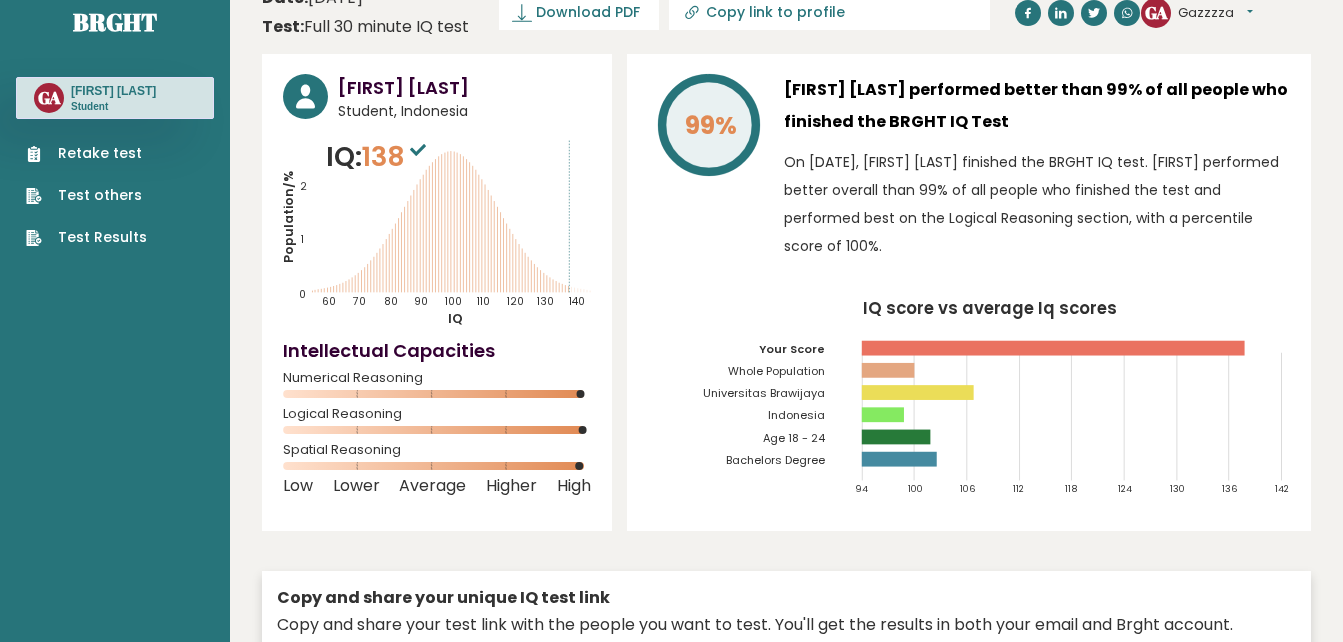 scroll, scrollTop: 0, scrollLeft: 0, axis: both 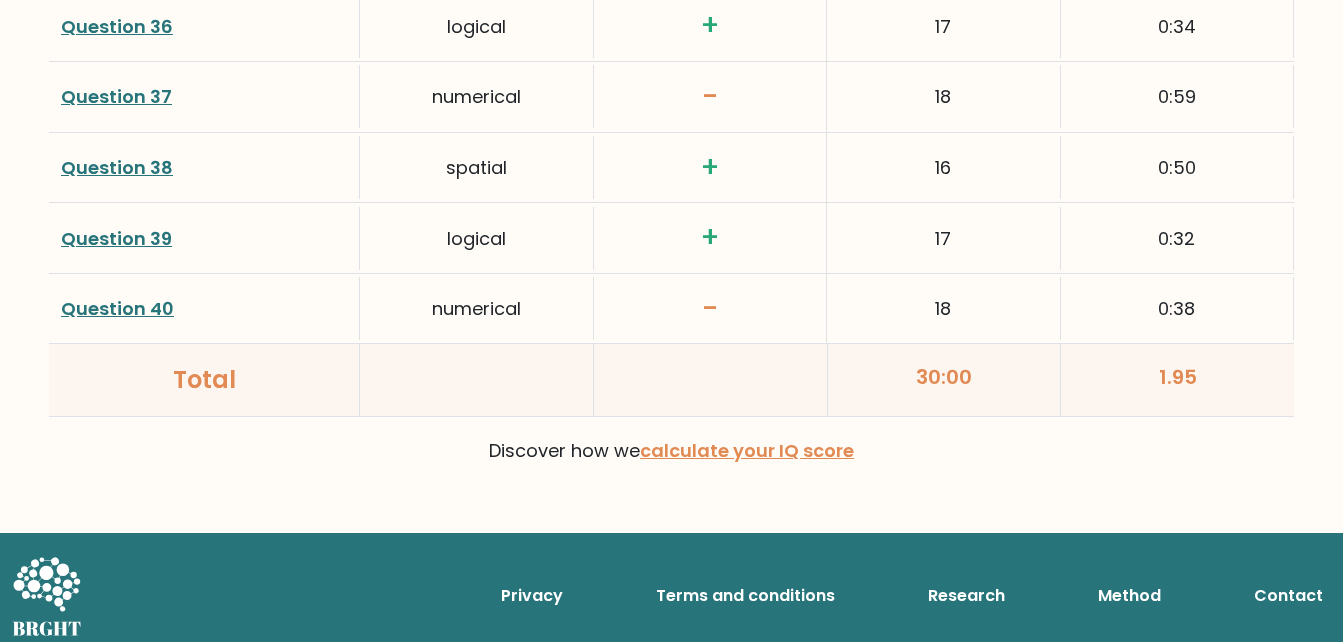 click on "Discover how we  calculate your IQ score" at bounding box center [671, 451] 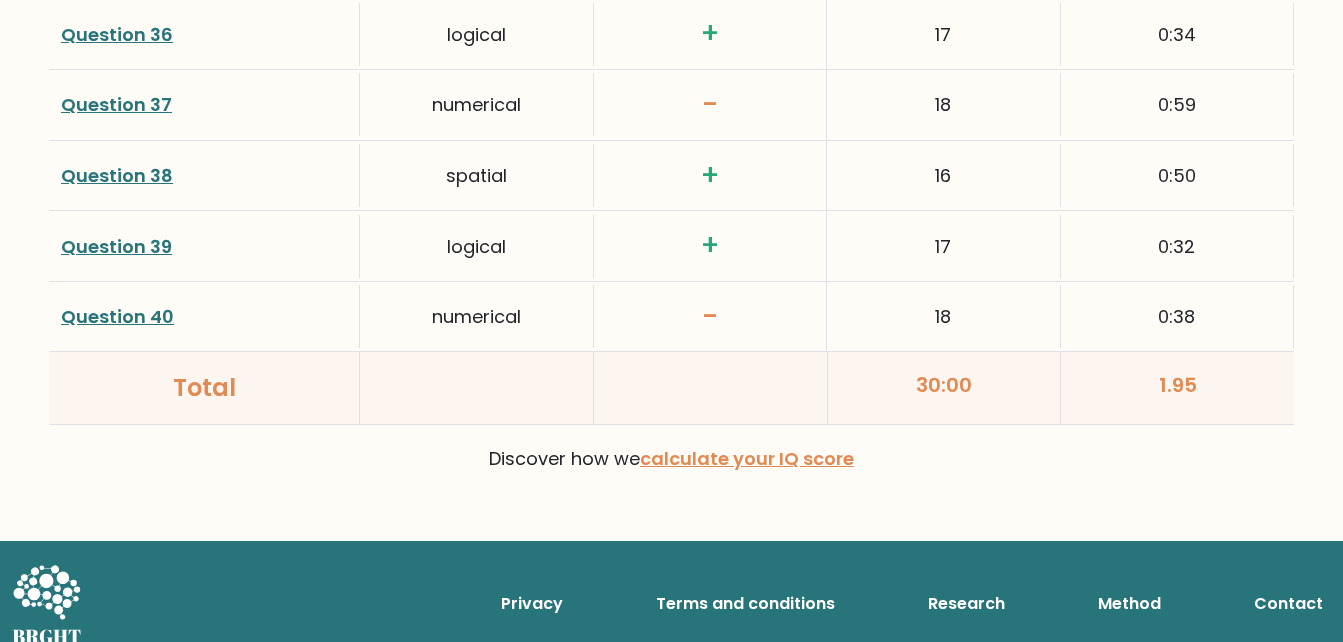 scroll, scrollTop: 5391, scrollLeft: 0, axis: vertical 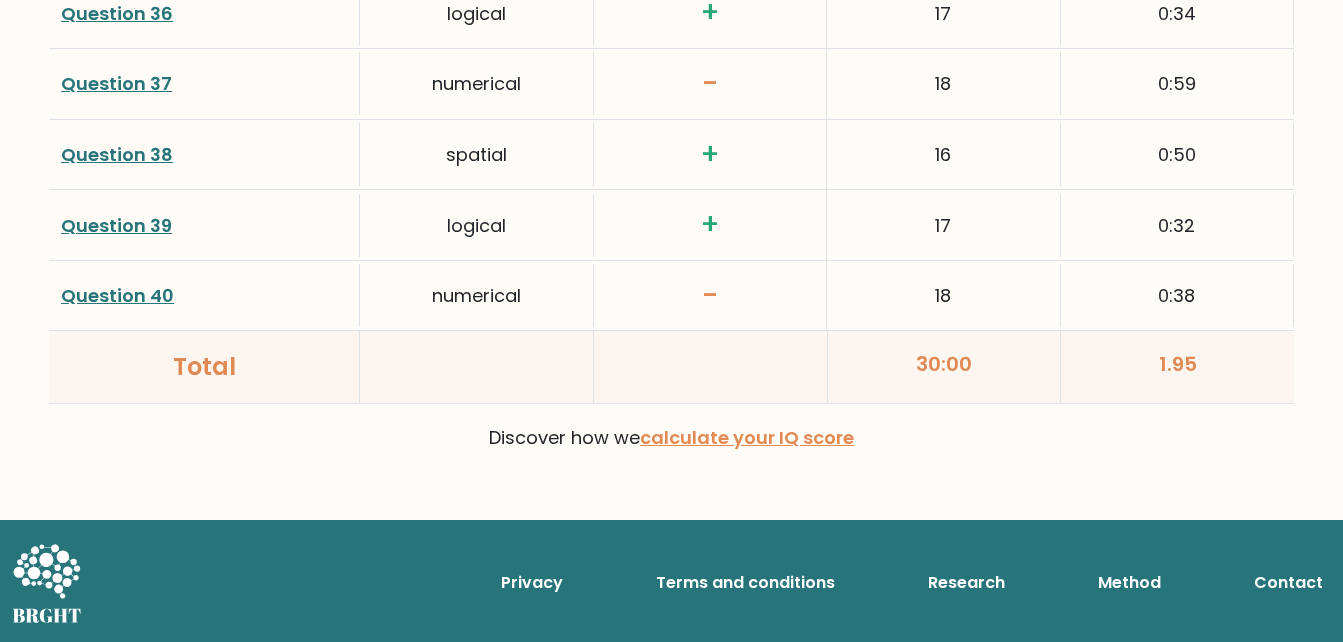 click on "Method" at bounding box center [1129, 583] 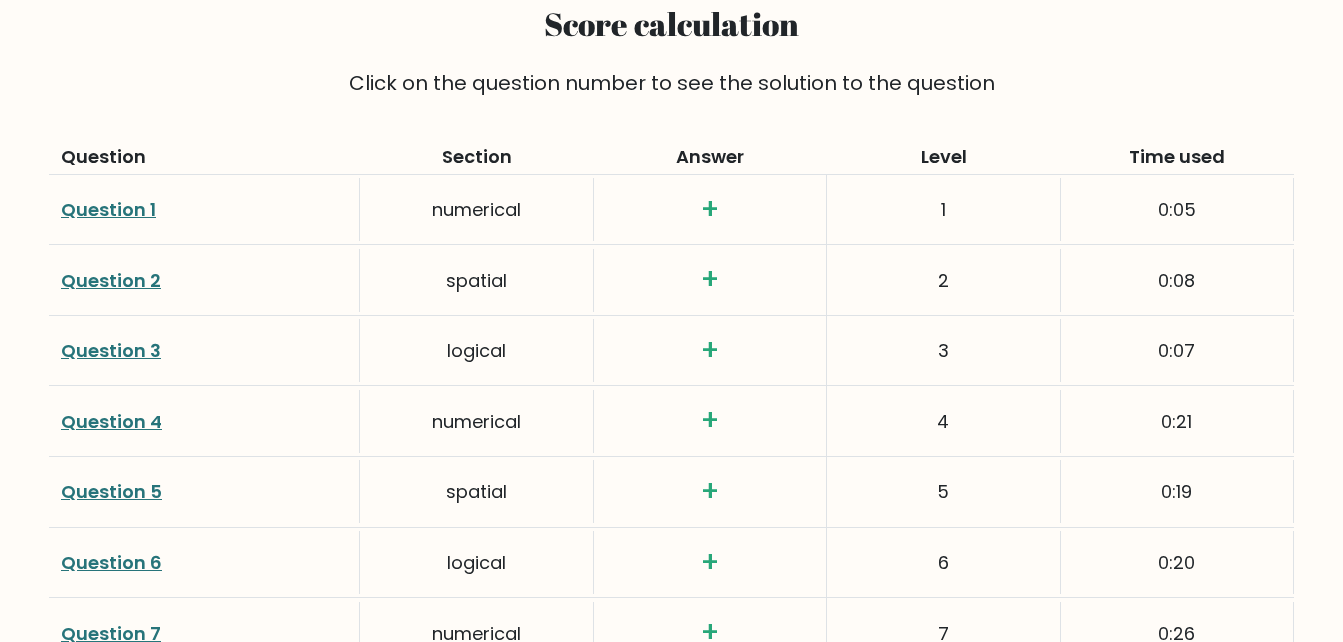 scroll, scrollTop: 1224, scrollLeft: 0, axis: vertical 